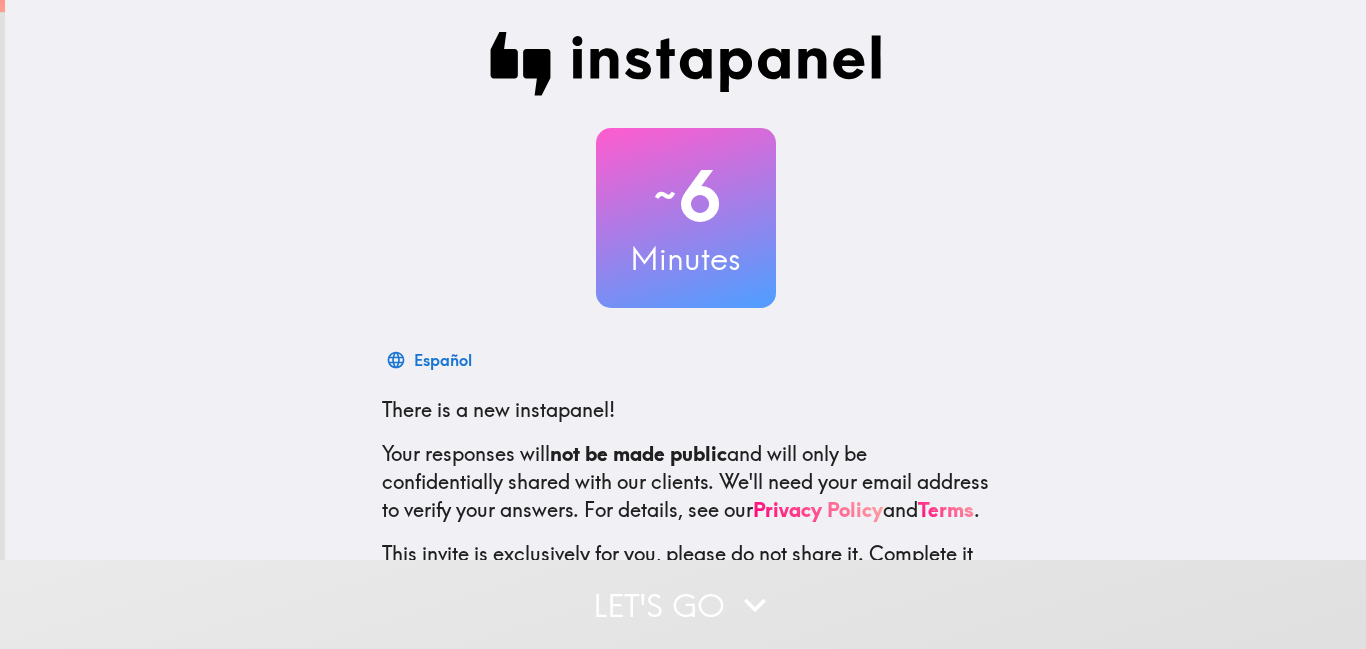 scroll, scrollTop: 0, scrollLeft: 0, axis: both 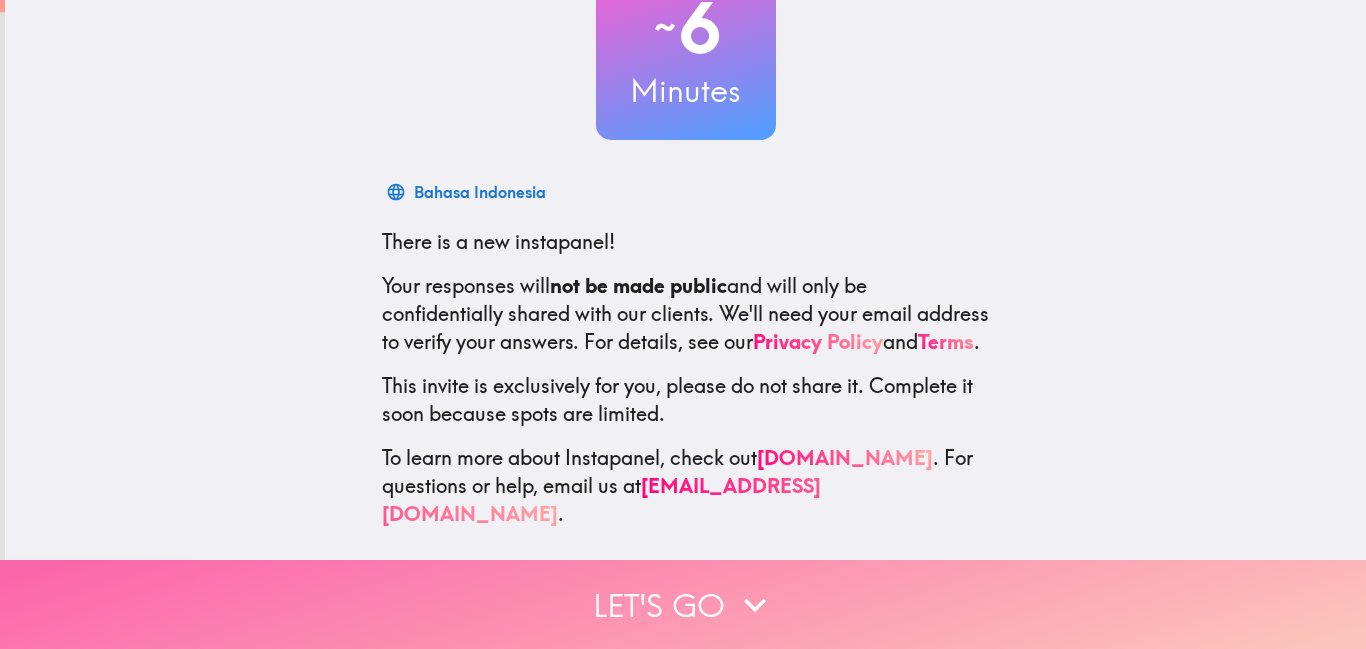 click on "Let's go" at bounding box center [683, 604] 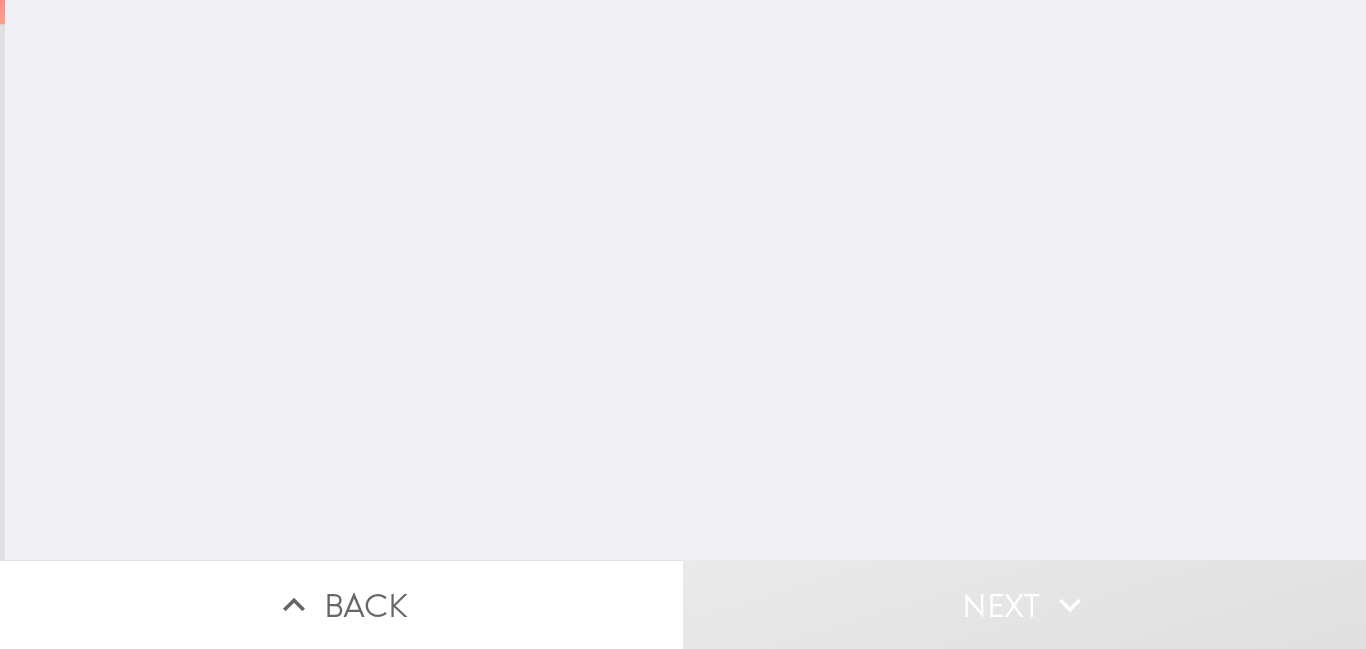 scroll, scrollTop: 0, scrollLeft: 0, axis: both 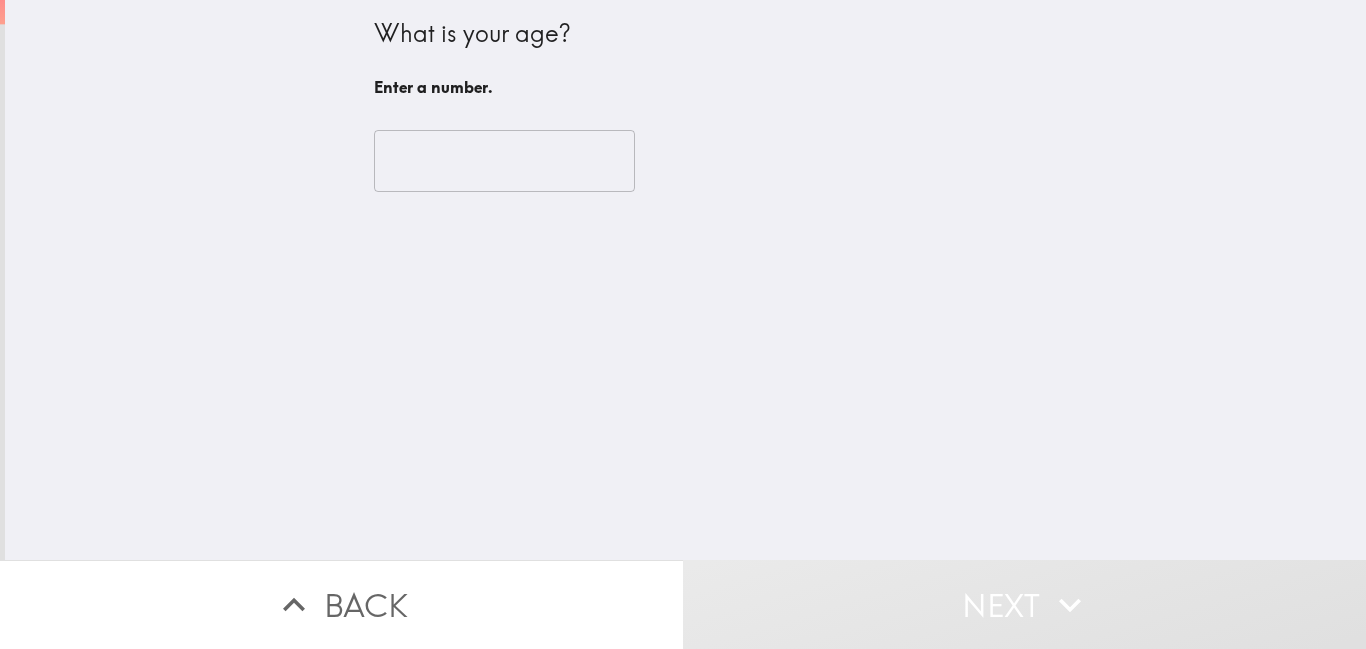 click at bounding box center [504, 161] 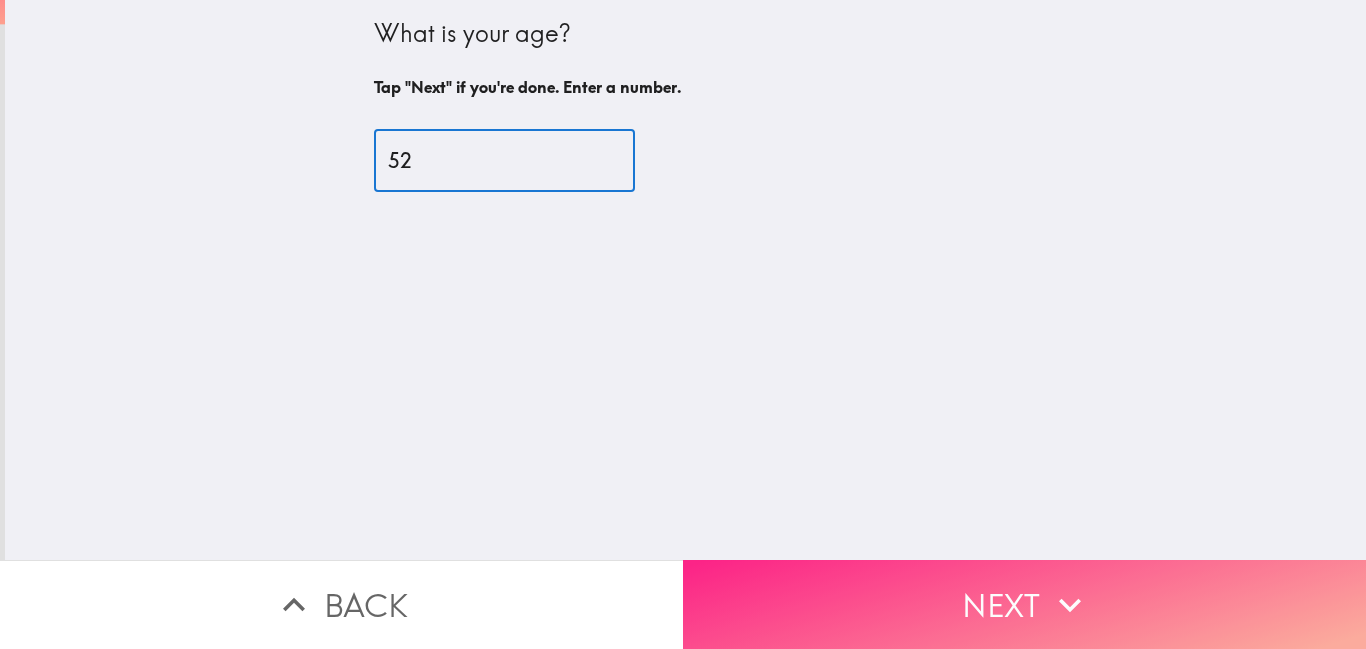 type on "52" 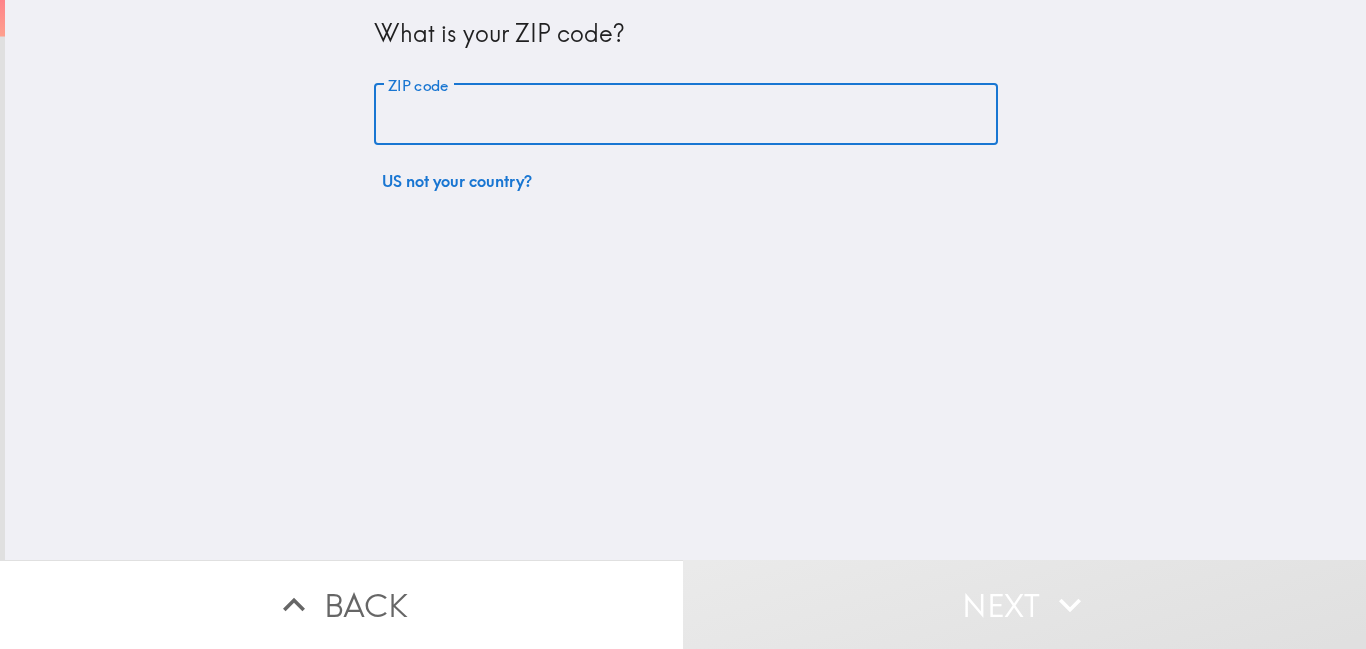 click on "ZIP code" at bounding box center (686, 115) 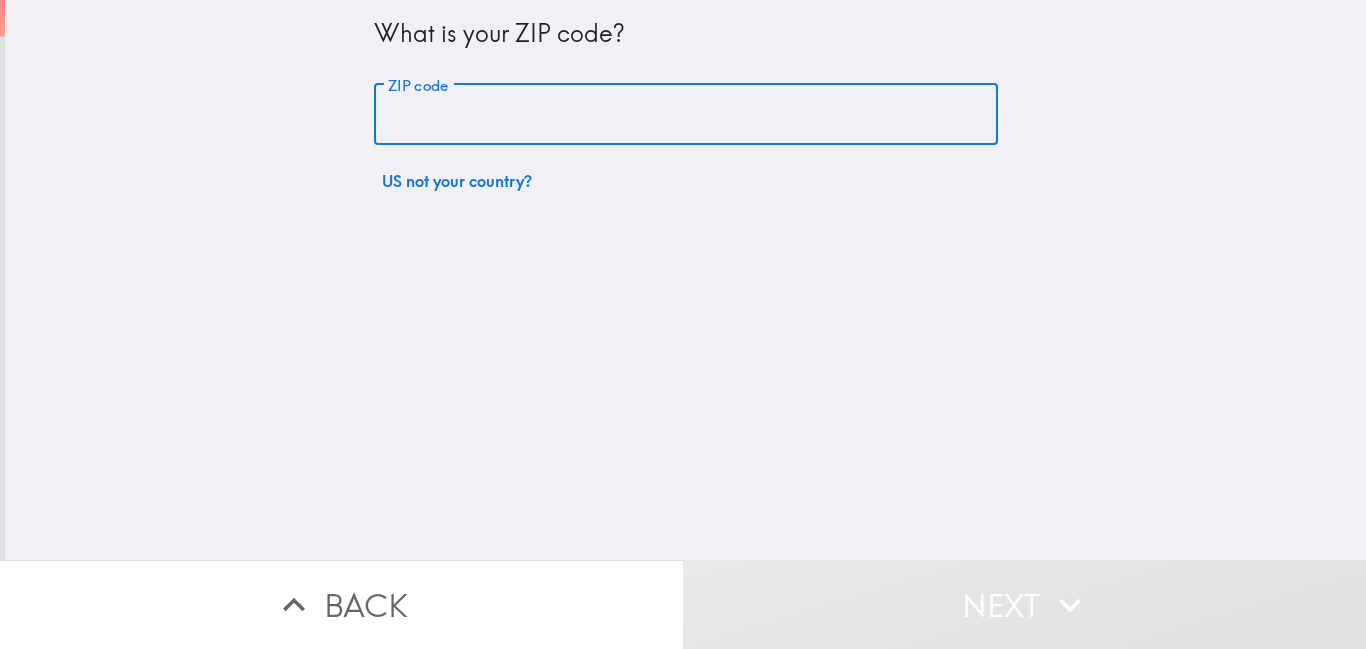 type on "30549" 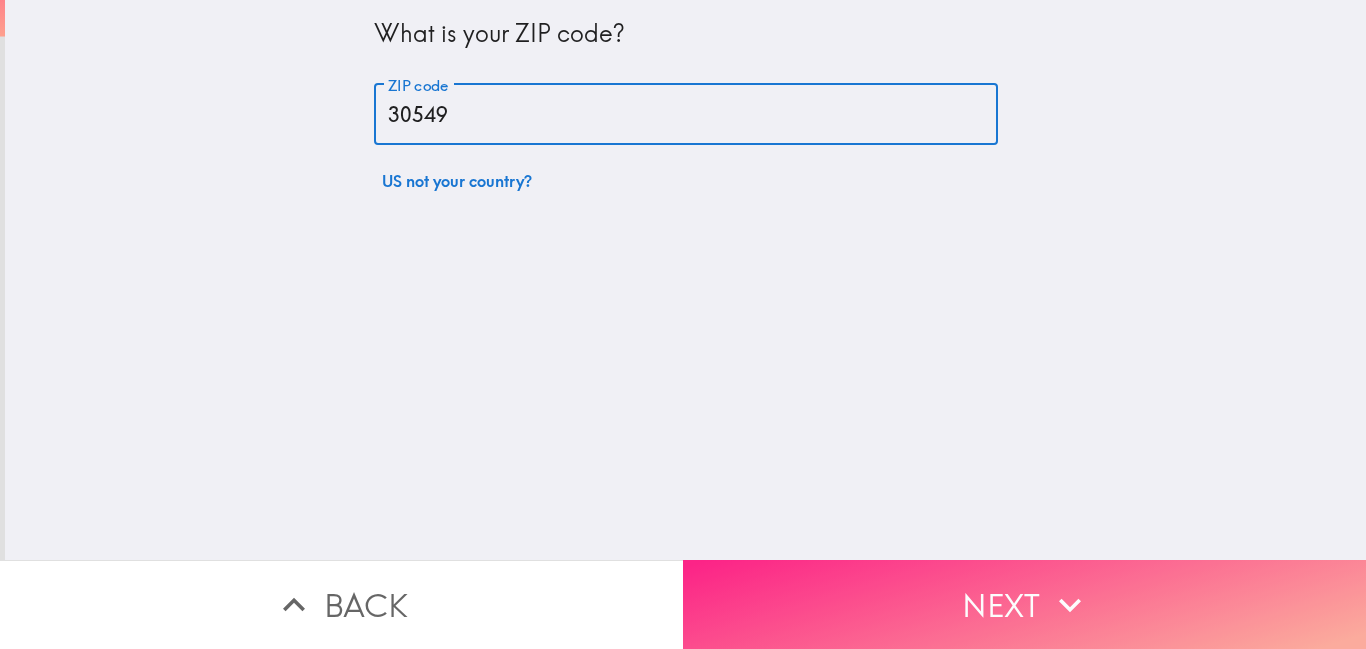 click on "Next" at bounding box center (1024, 604) 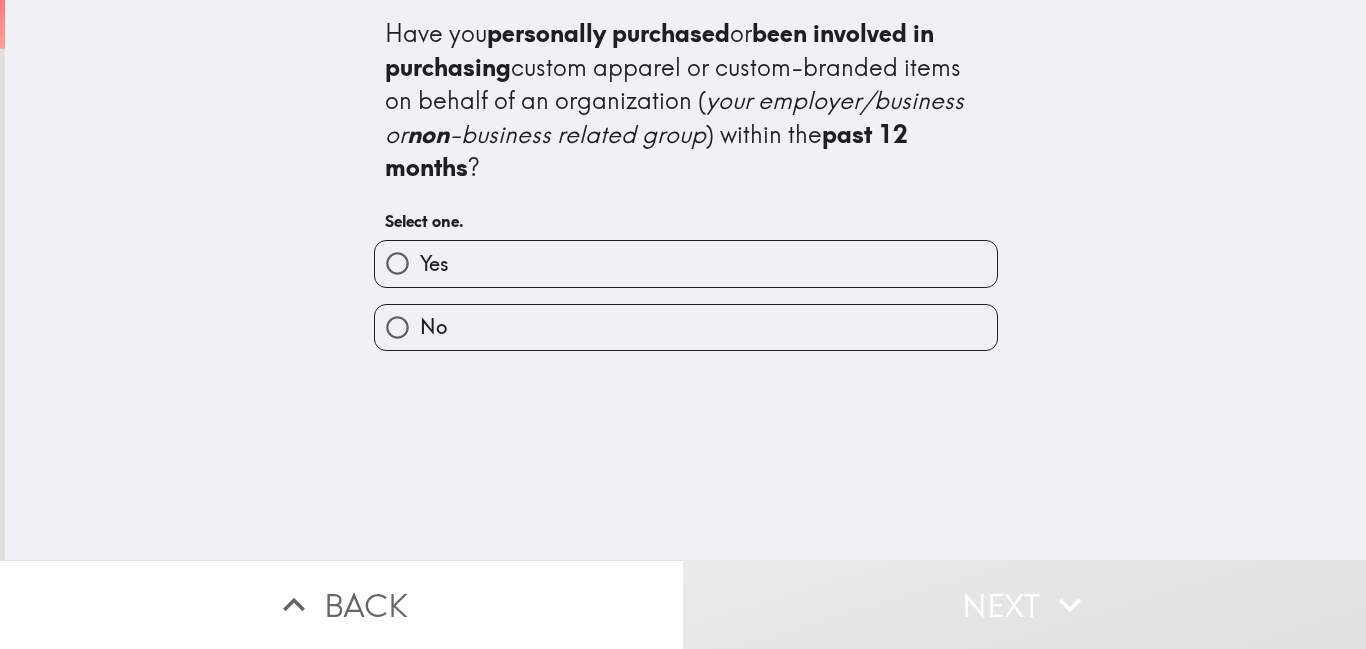 click on "Yes" at bounding box center [686, 263] 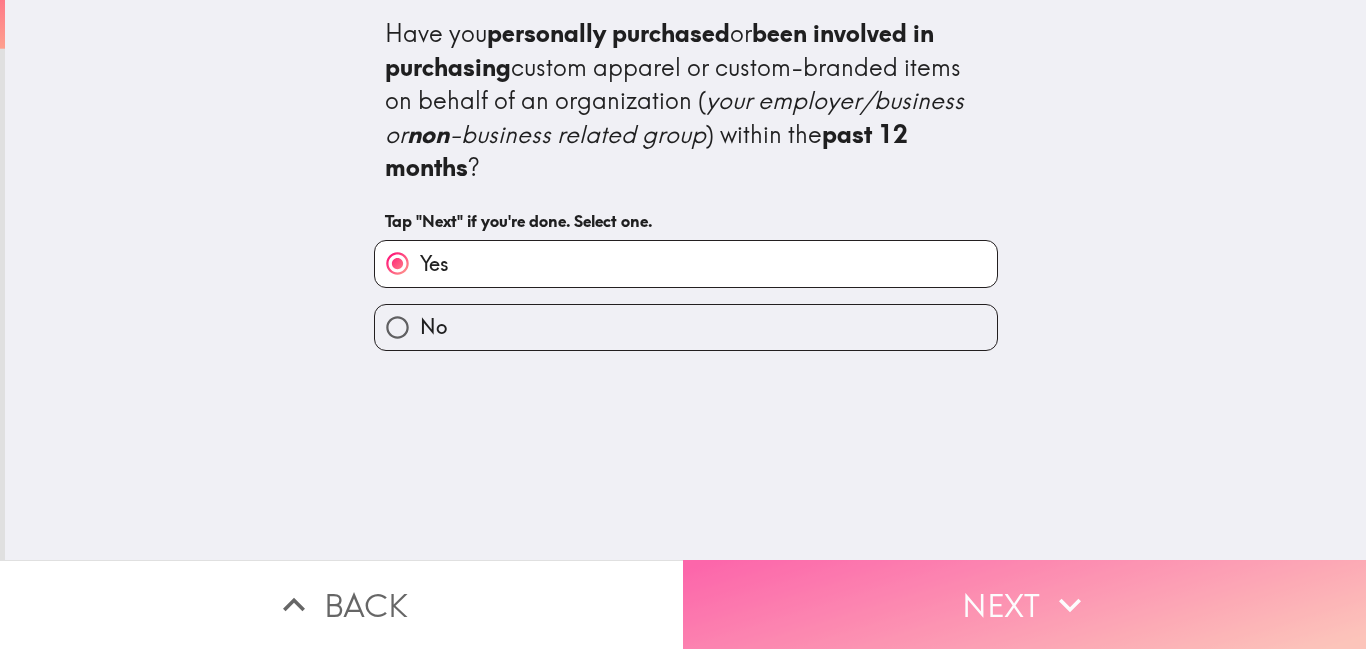 click on "Next" at bounding box center [1024, 604] 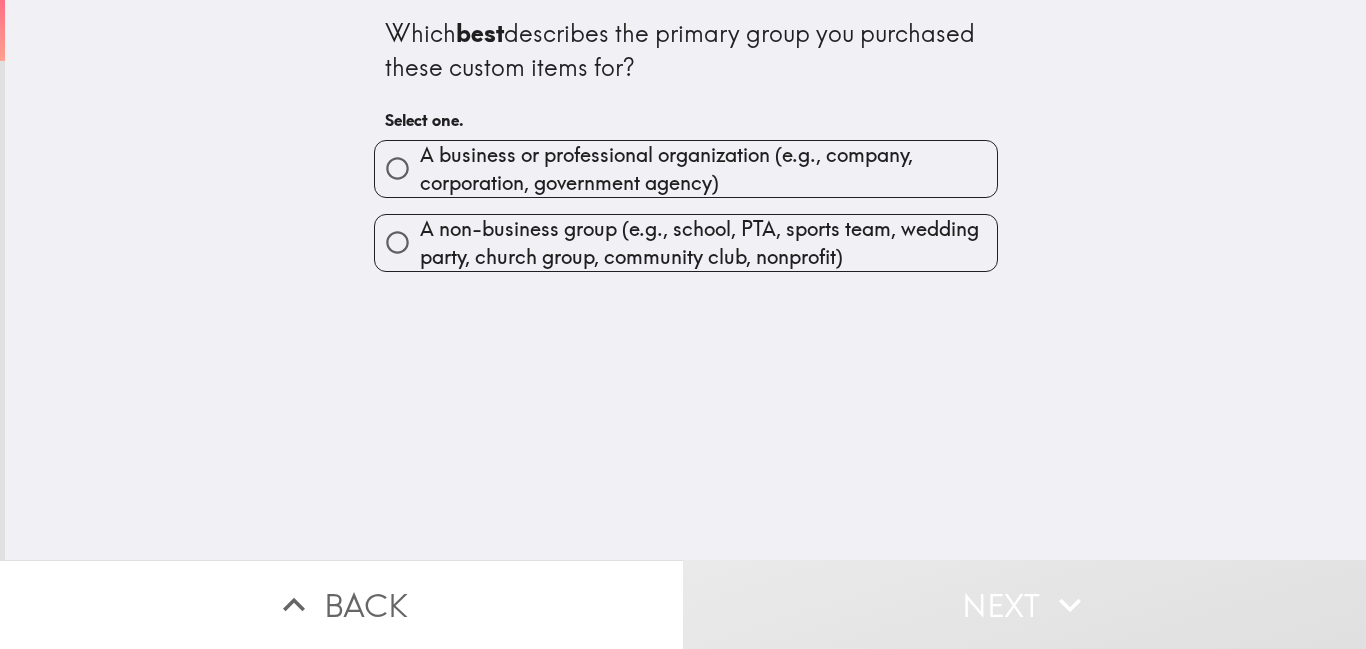 click on "A business or professional organization (e.g., company, corporation, government agency)" at bounding box center [708, 169] 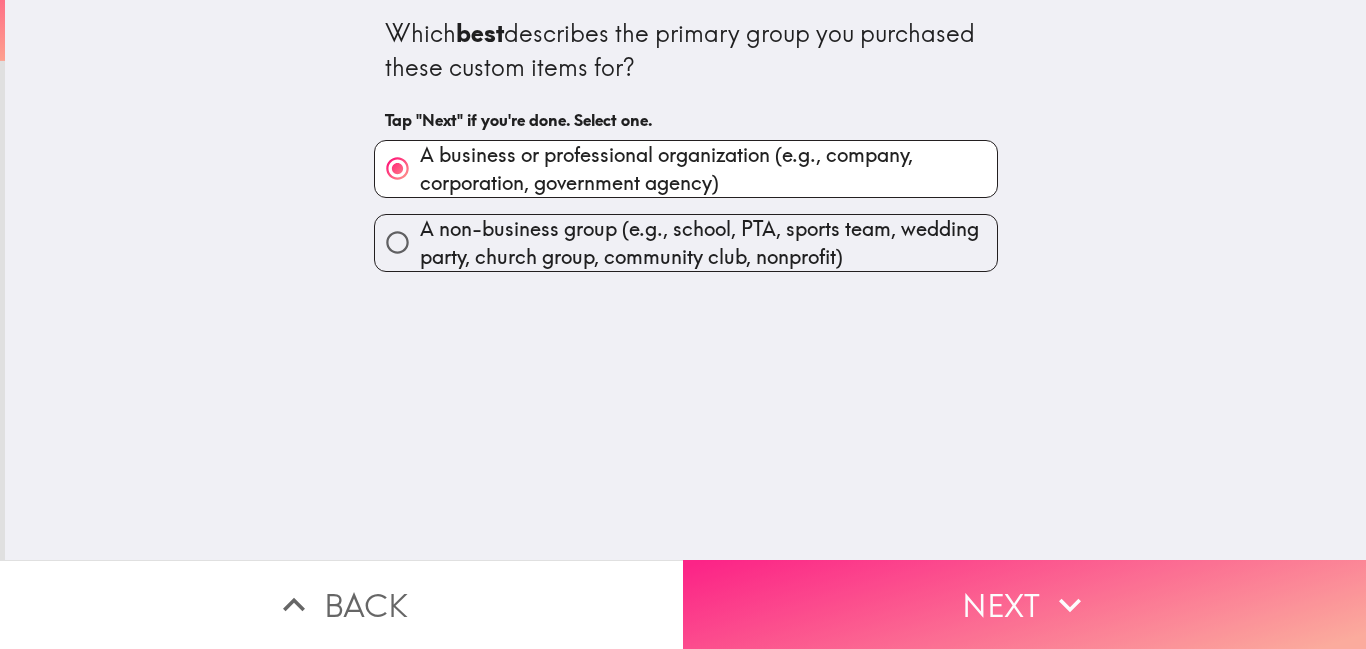 click on "Next" at bounding box center [1024, 604] 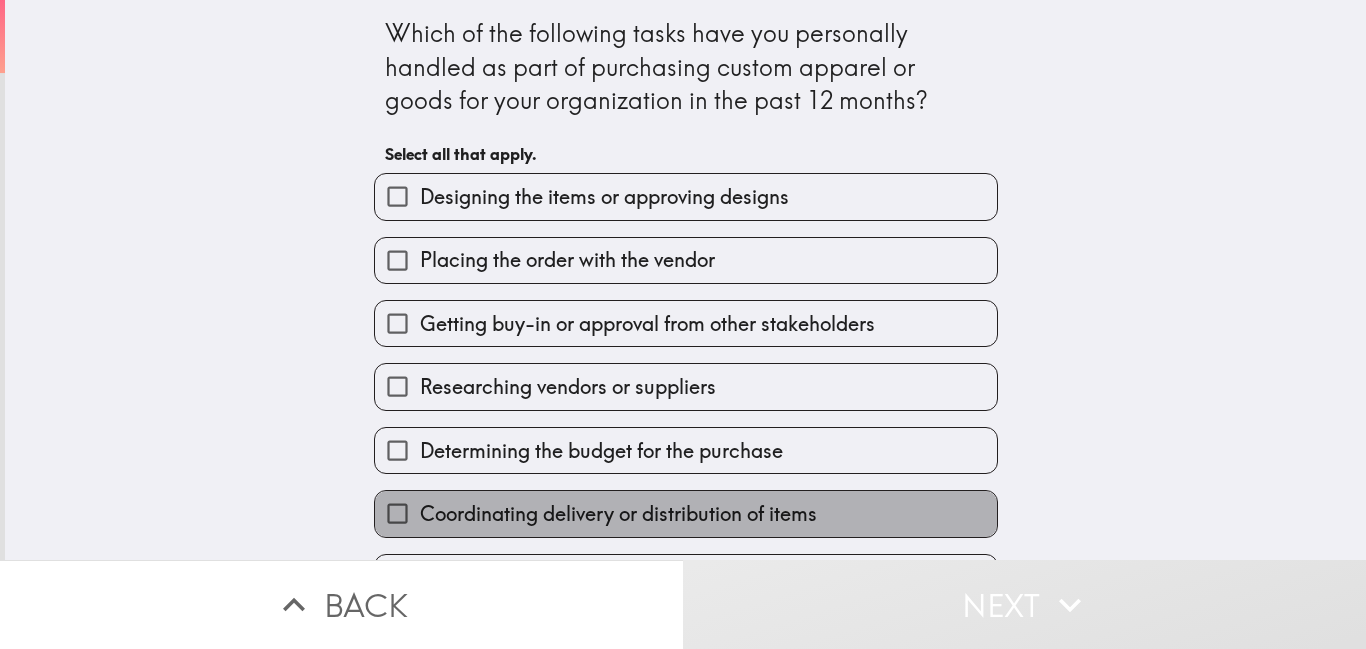 click on "Coordinating delivery or distribution of items" at bounding box center (686, 513) 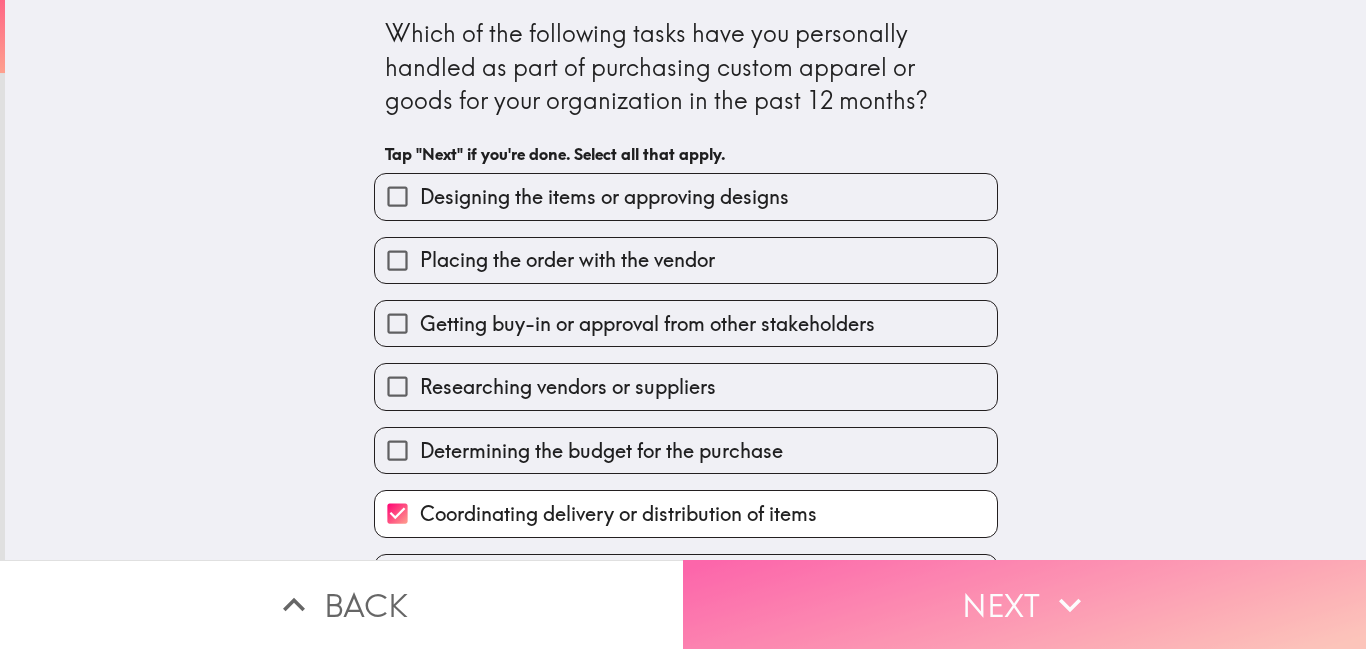 click on "Next" at bounding box center [1024, 604] 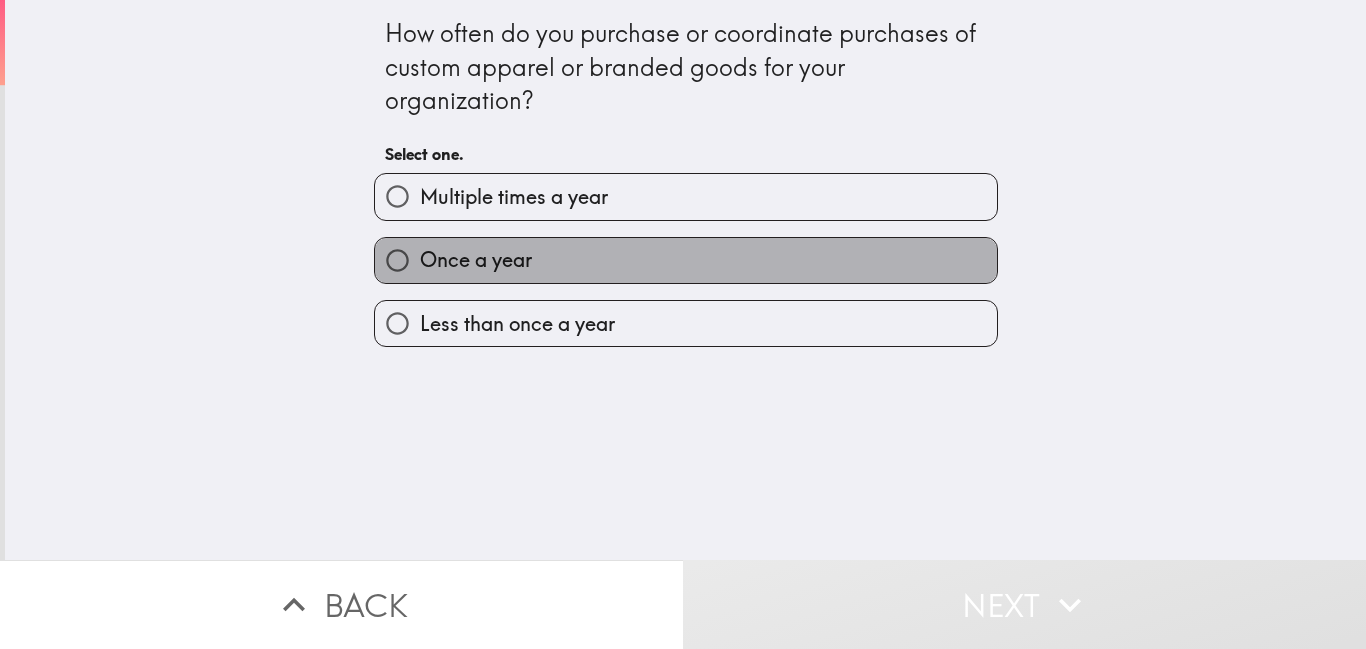 click on "Once a year" at bounding box center [686, 260] 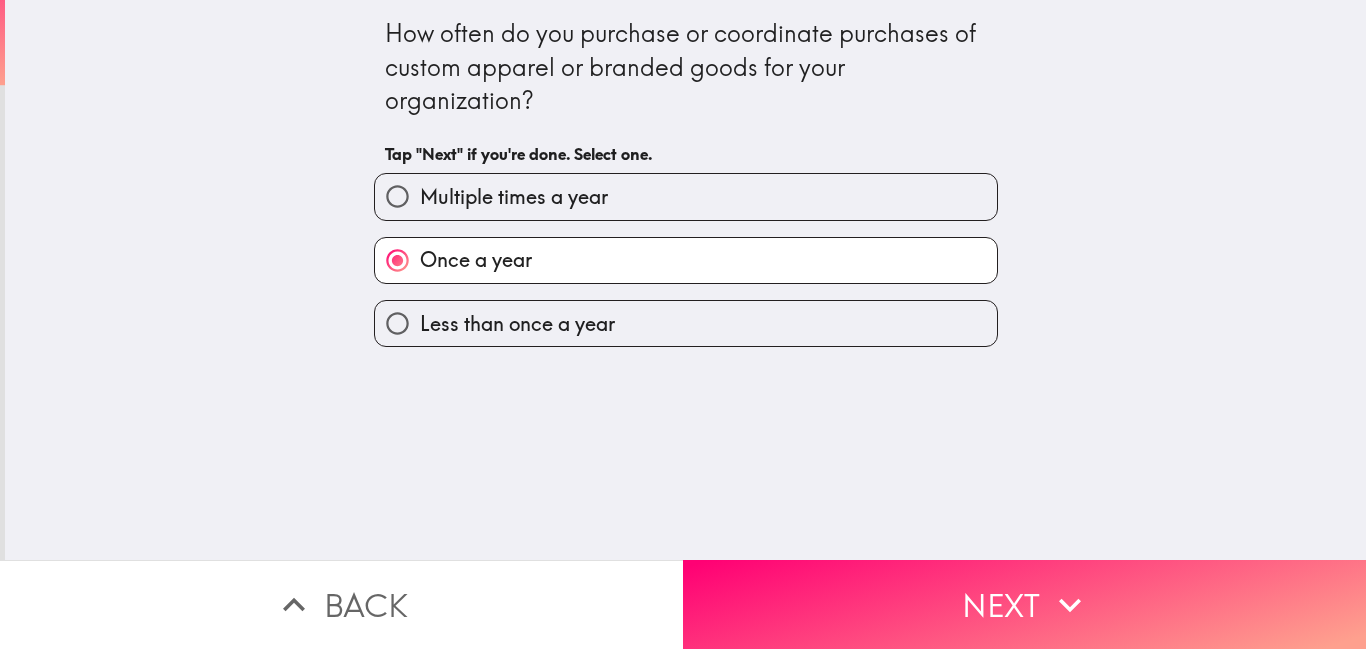 click on "Multiple times a year" at bounding box center (686, 196) 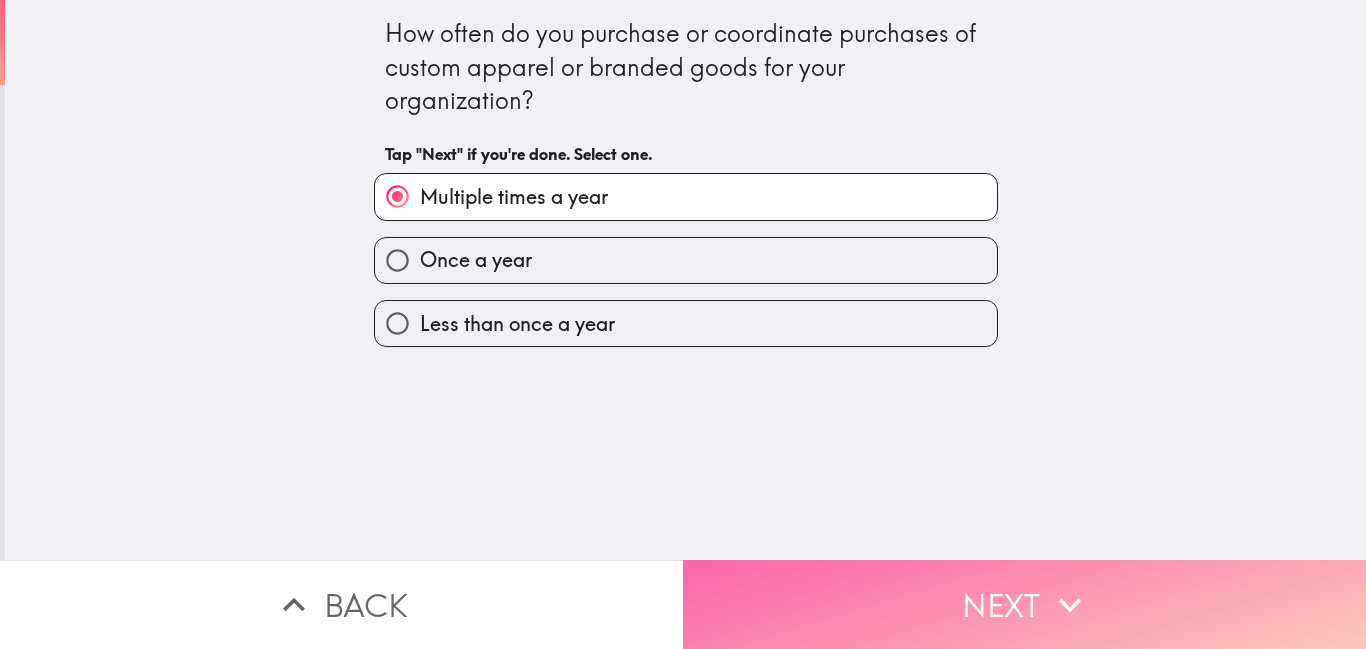 click on "Next" at bounding box center (1024, 604) 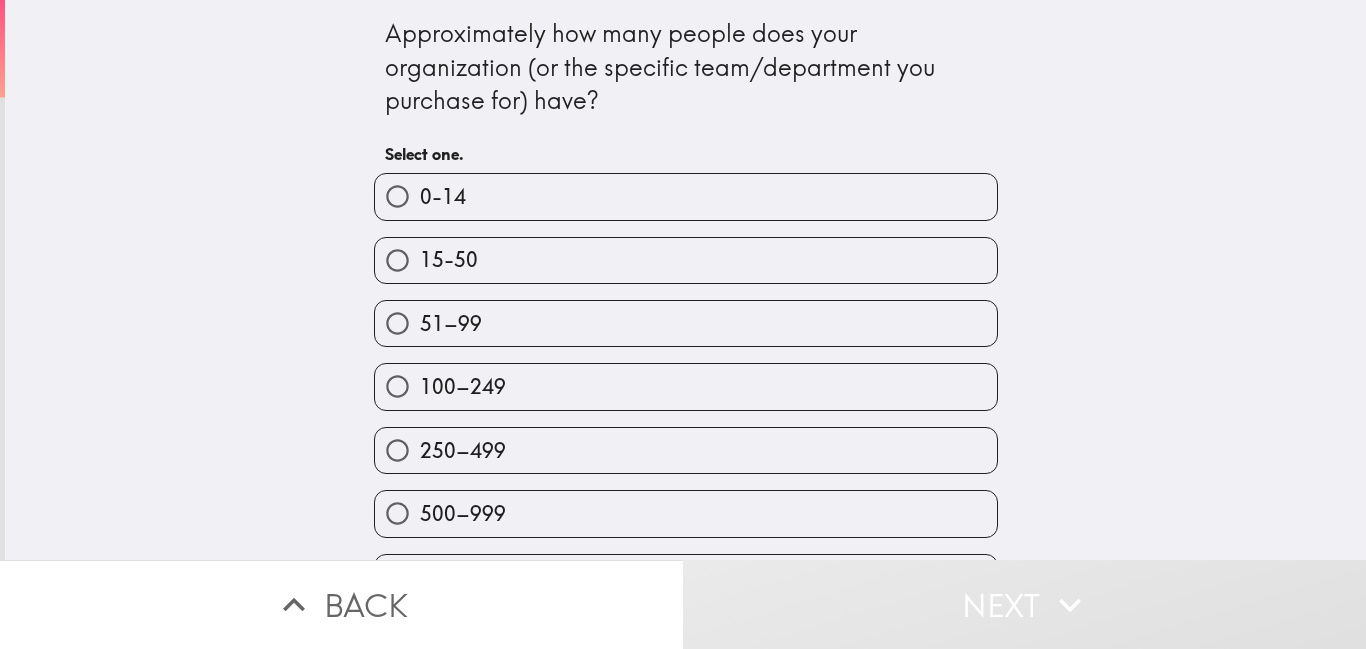 click on "15-50" at bounding box center (686, 260) 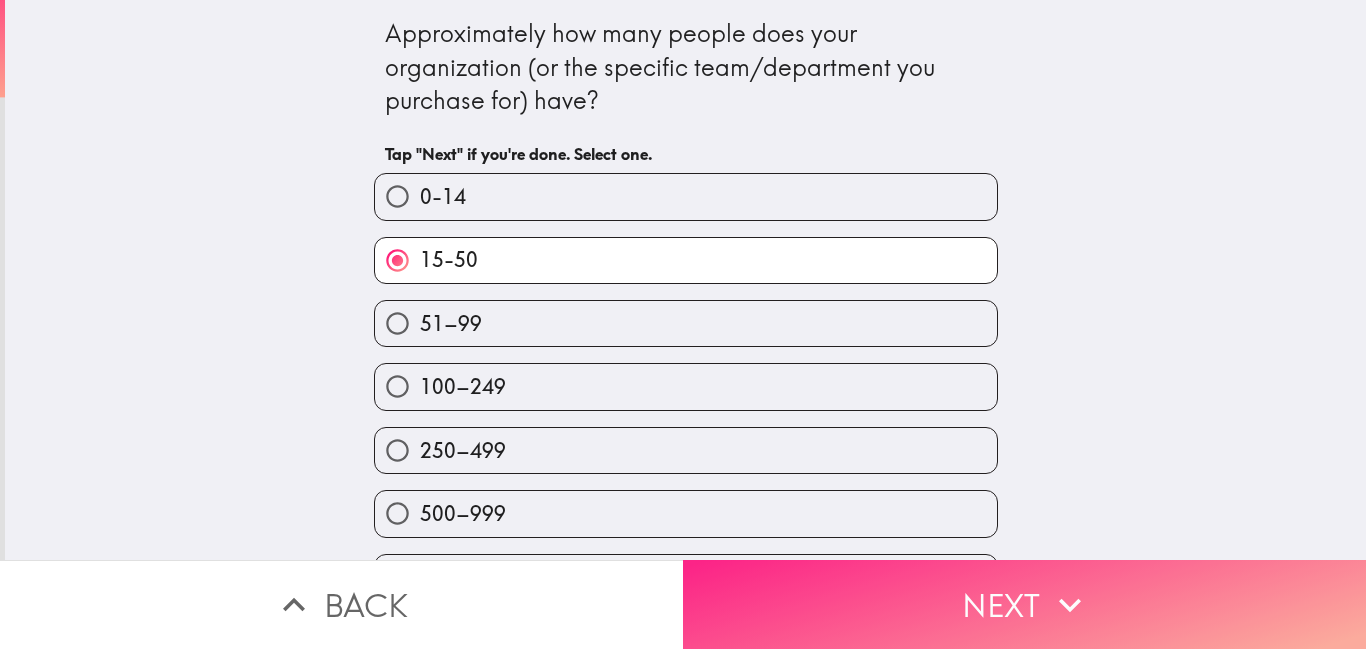 click on "Next" at bounding box center [1024, 604] 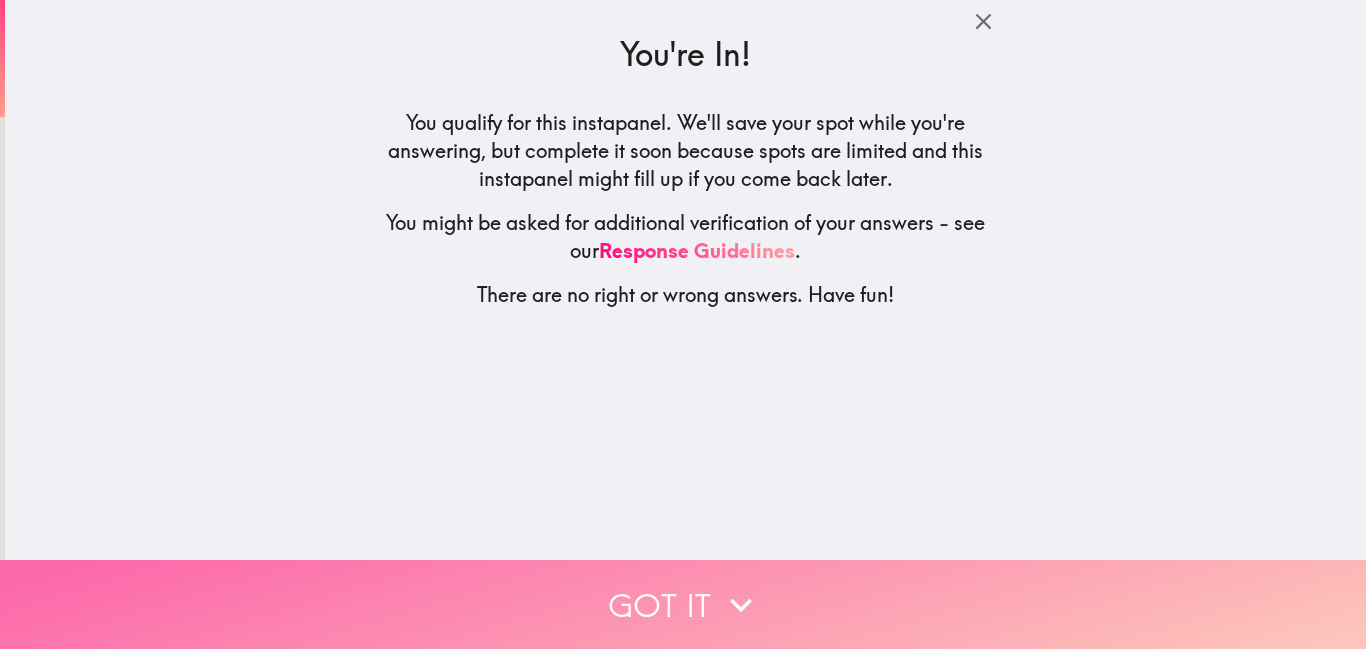 click on "Got it" at bounding box center (683, 604) 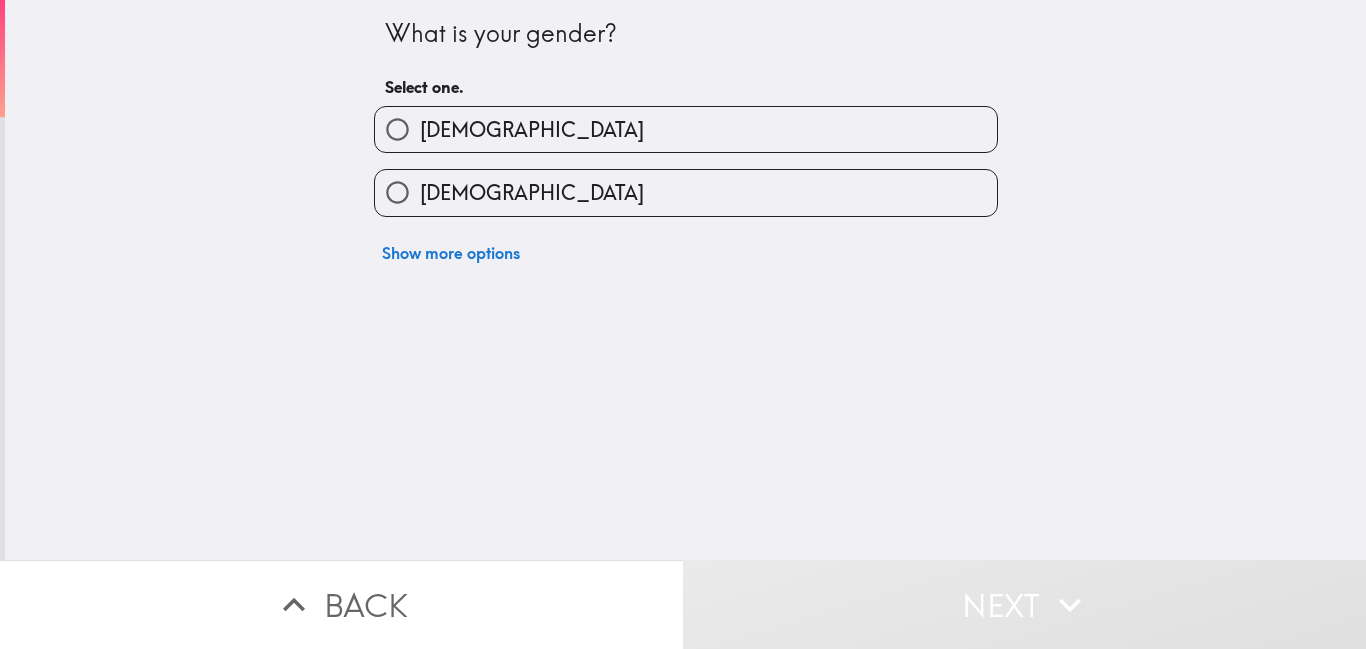 click on "[DEMOGRAPHIC_DATA]" at bounding box center (532, 193) 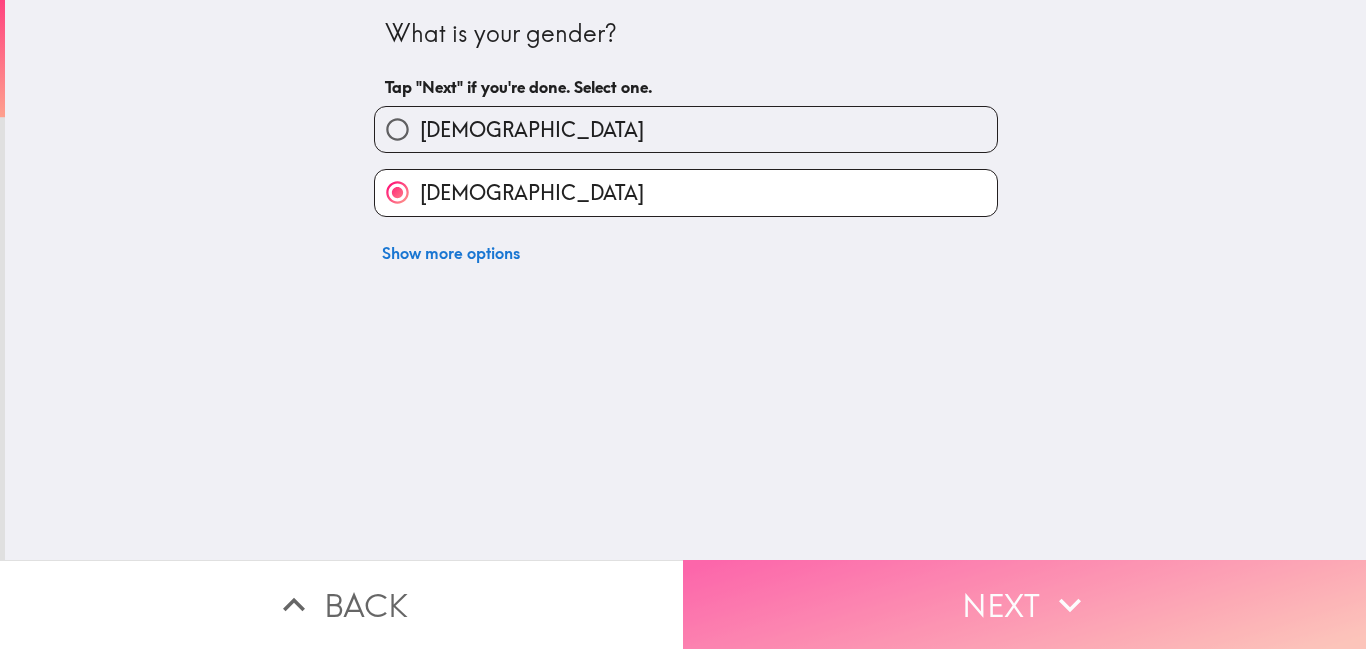 click on "Next" at bounding box center [1024, 604] 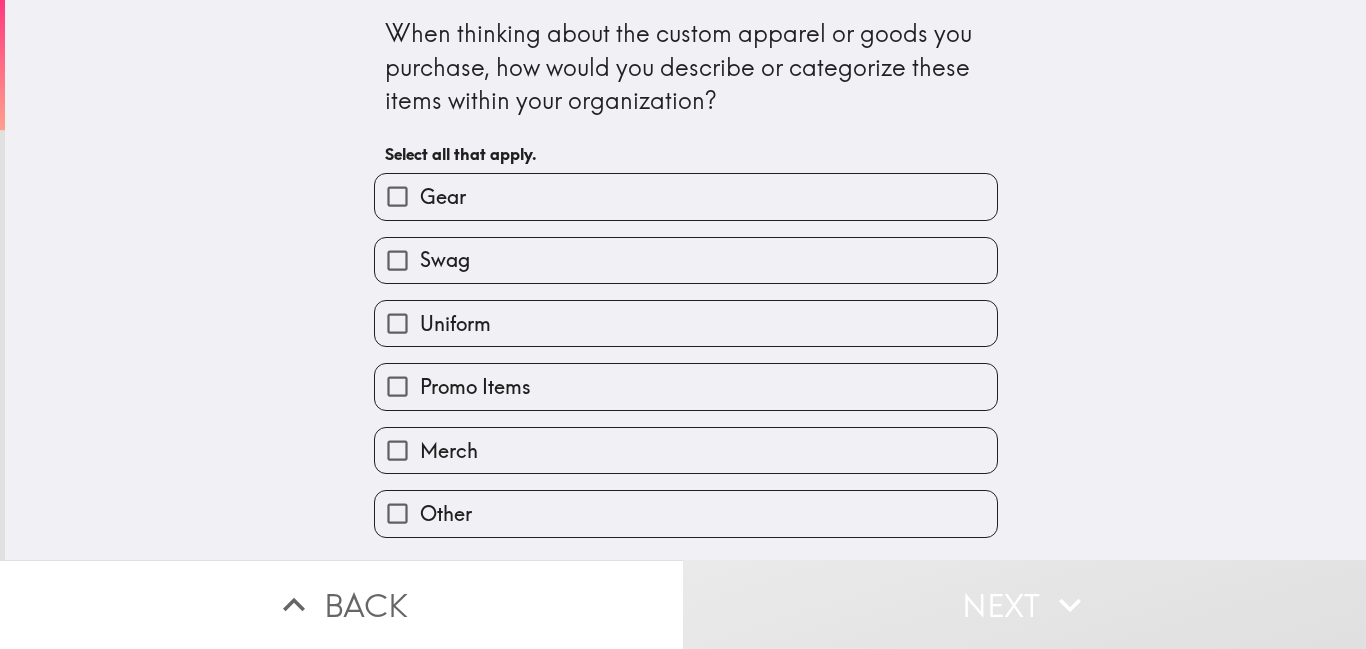 type 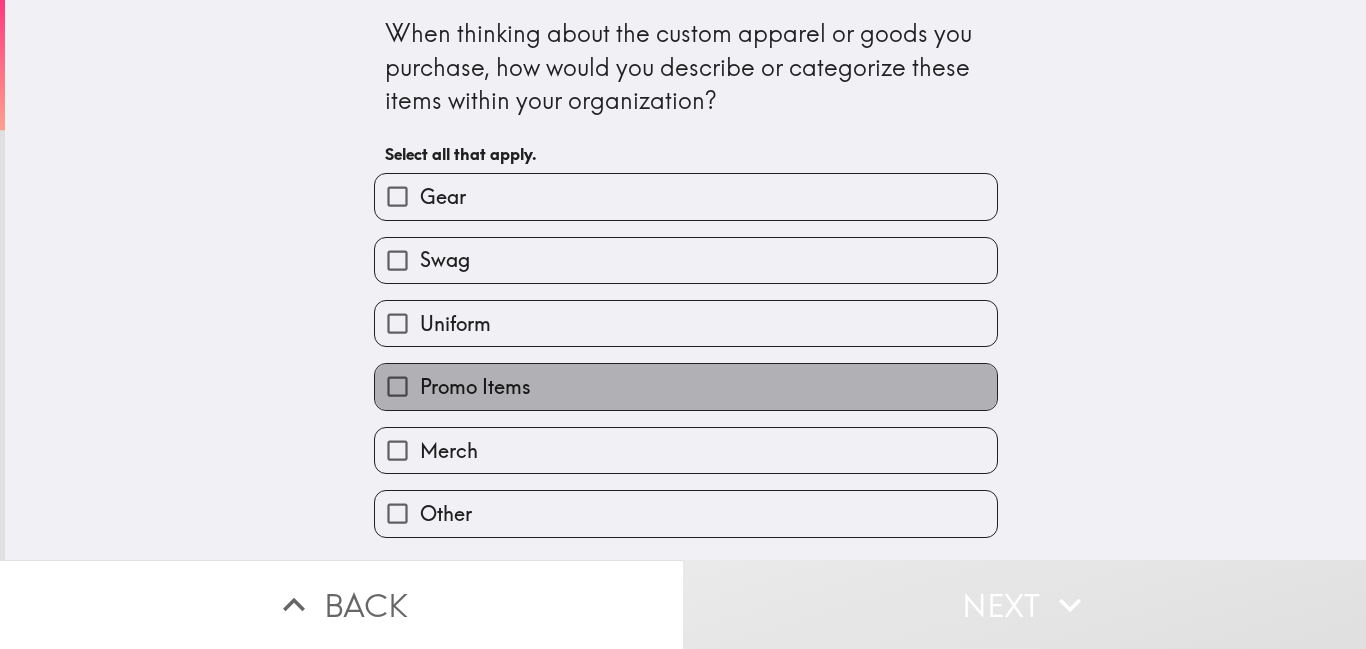 click on "Promo Items" at bounding box center [686, 386] 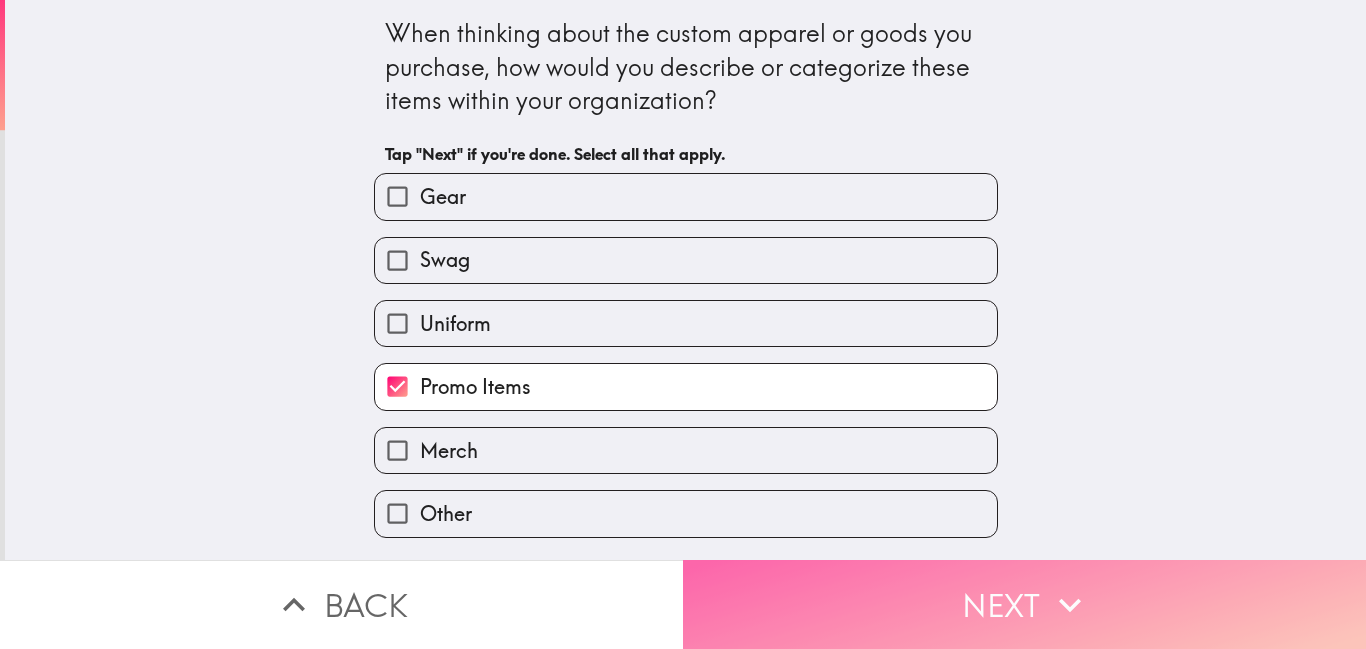 click on "Next" at bounding box center [1024, 604] 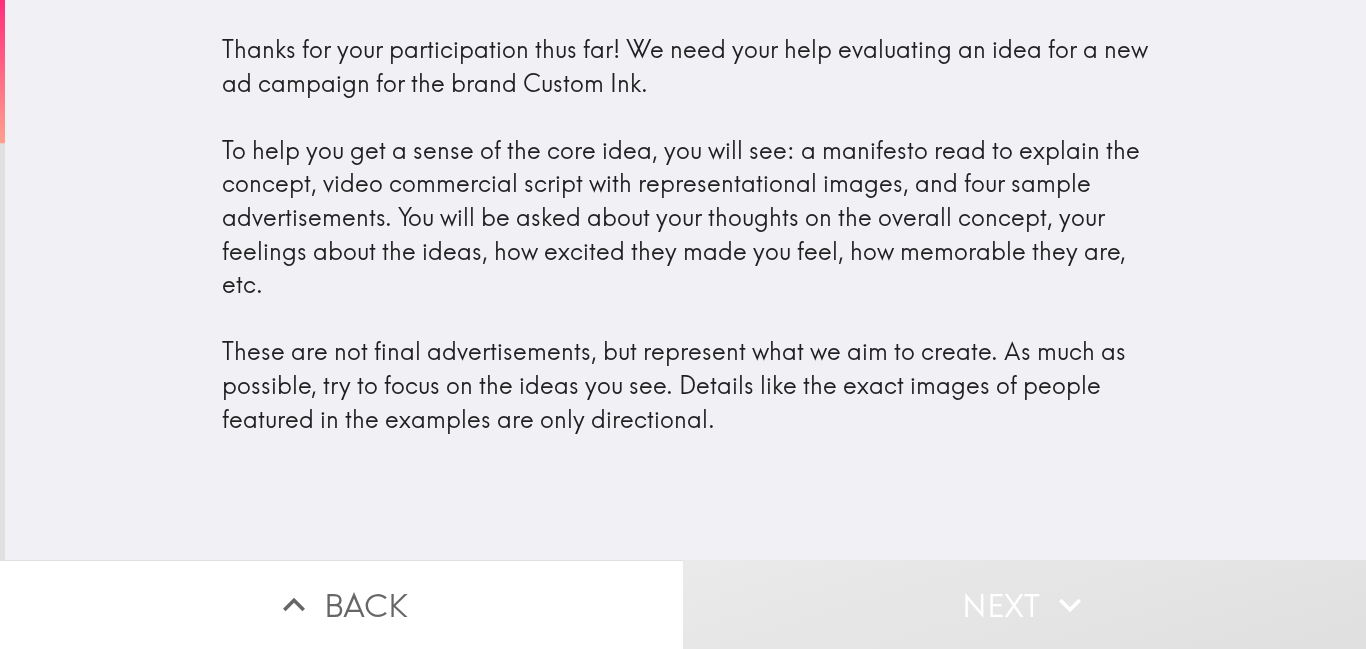 drag, startPoint x: 1364, startPoint y: 290, endPoint x: 1328, endPoint y: 441, distance: 155.23209 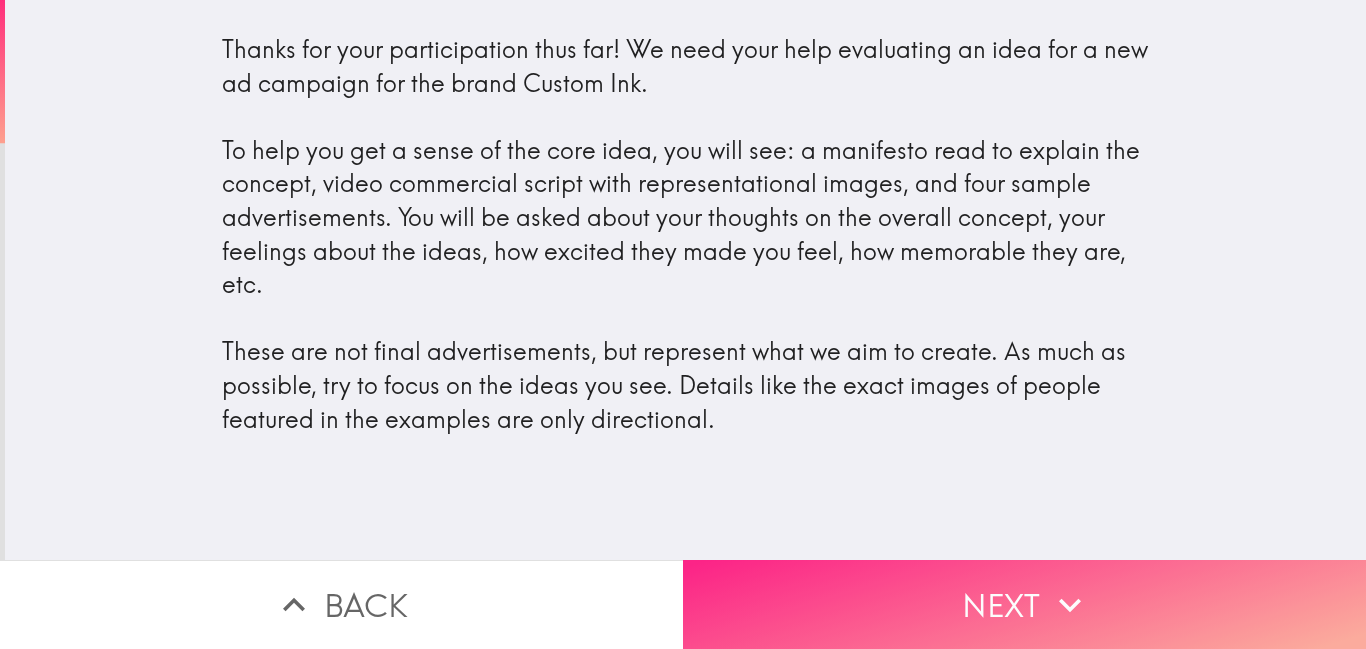click on "Next" at bounding box center (1024, 604) 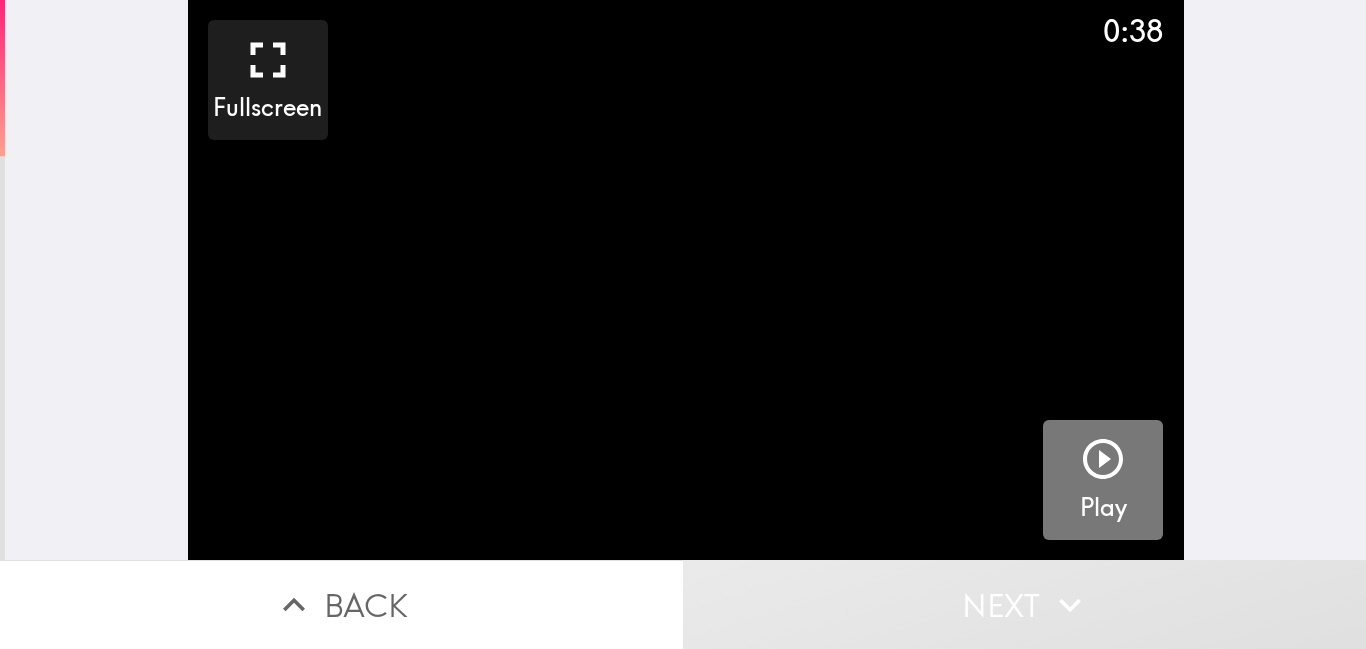 click 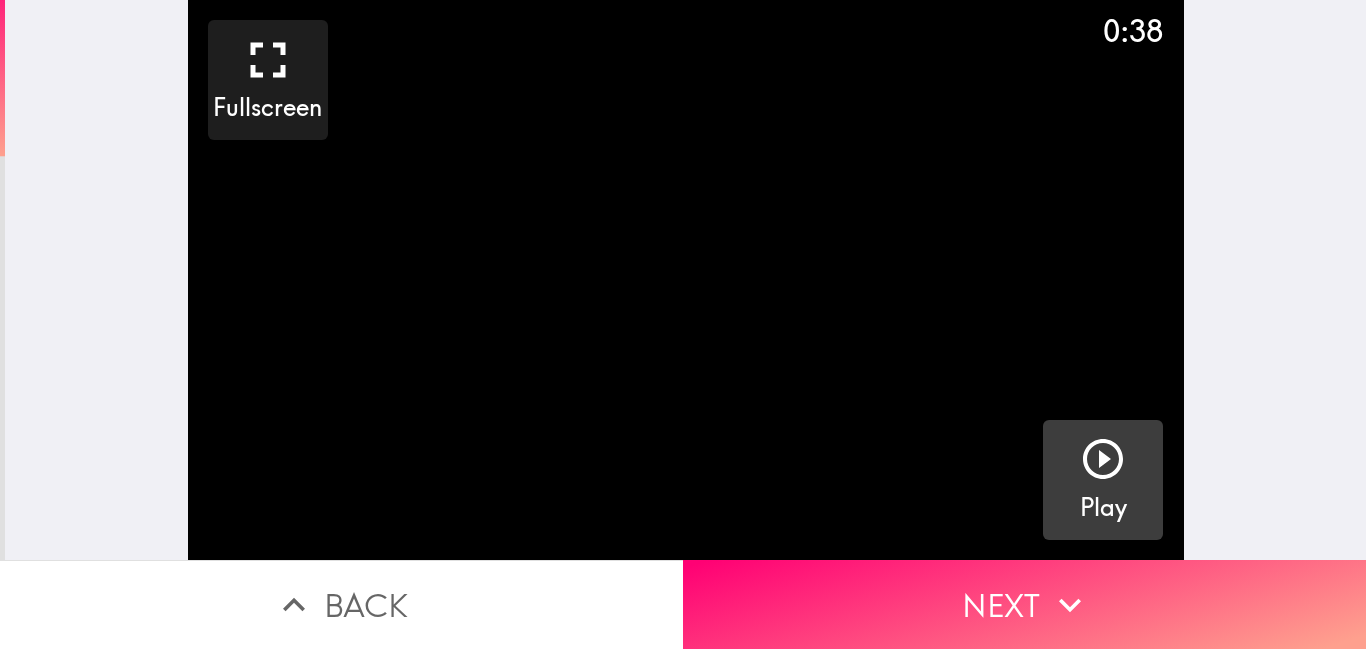 click 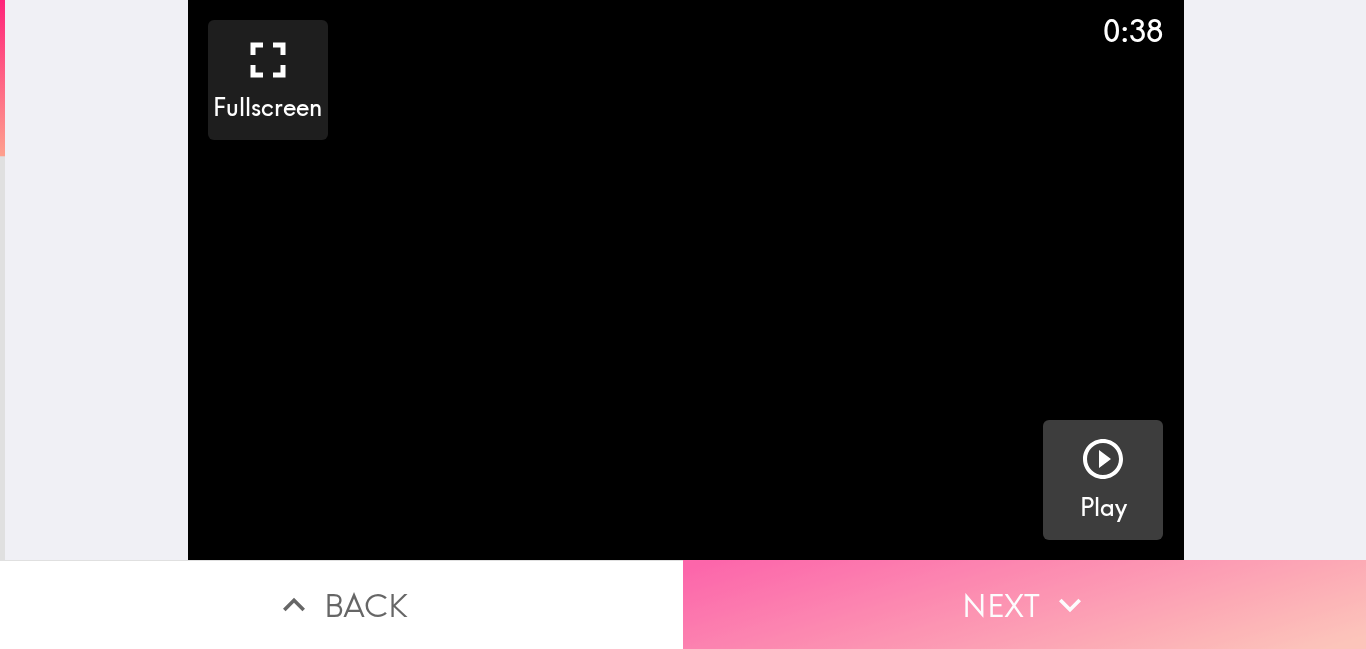 click on "Next" at bounding box center [1024, 604] 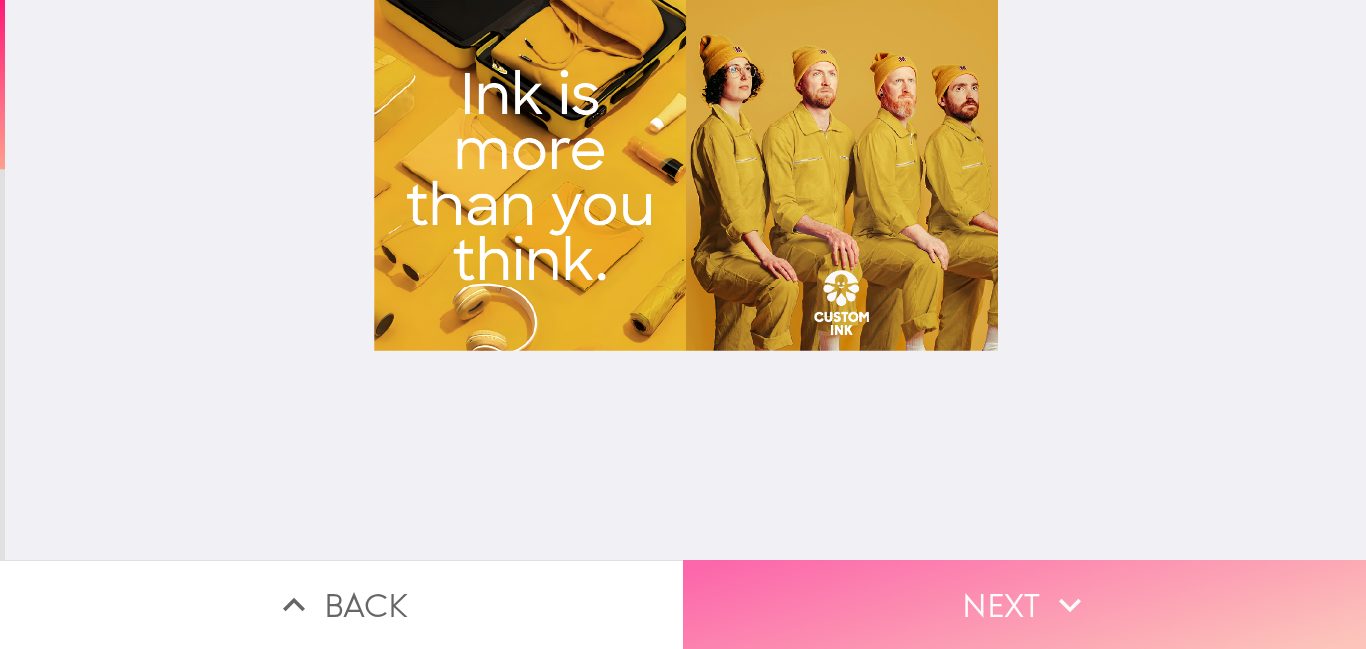 click on "Next" at bounding box center [1024, 604] 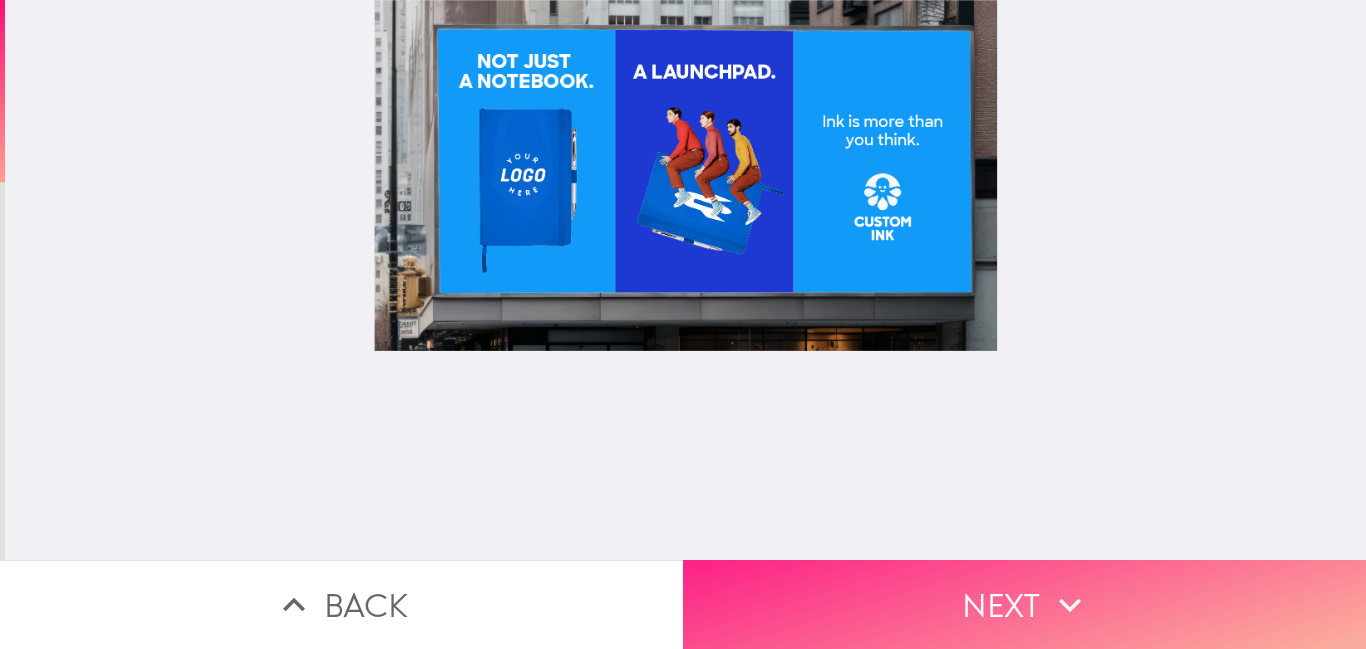 click on "Next" at bounding box center [1024, 604] 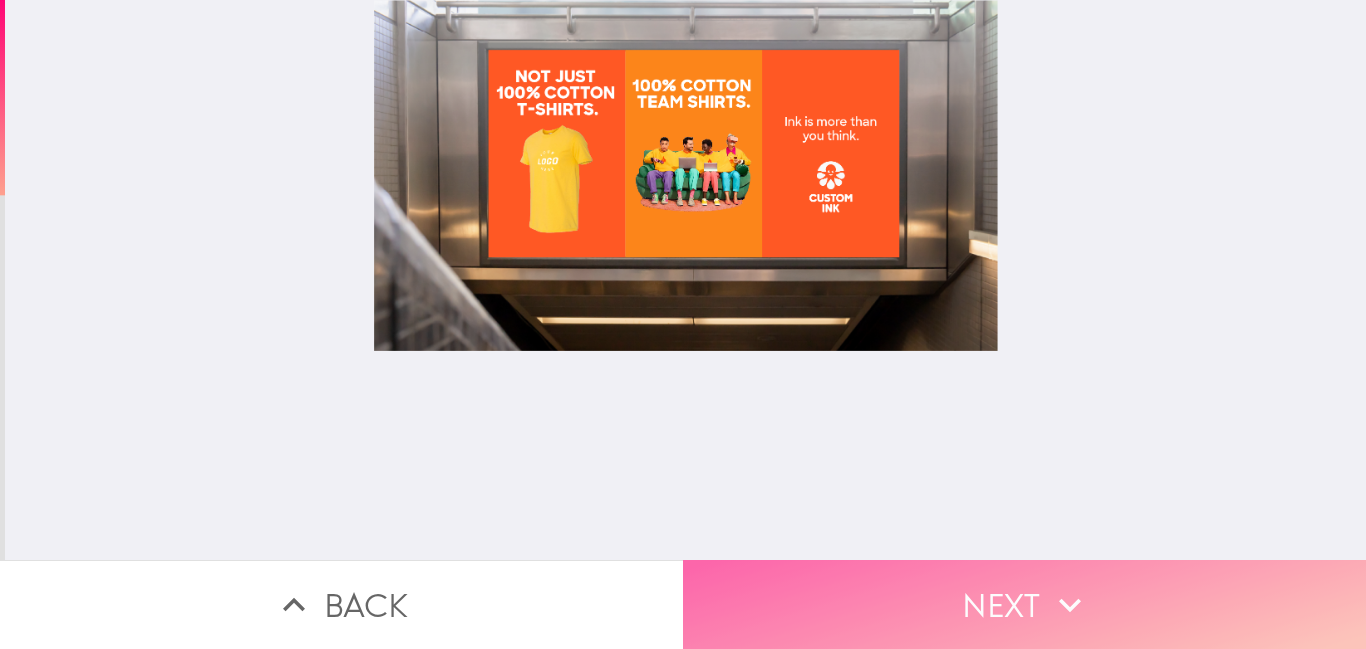 click on "Next" at bounding box center [1024, 604] 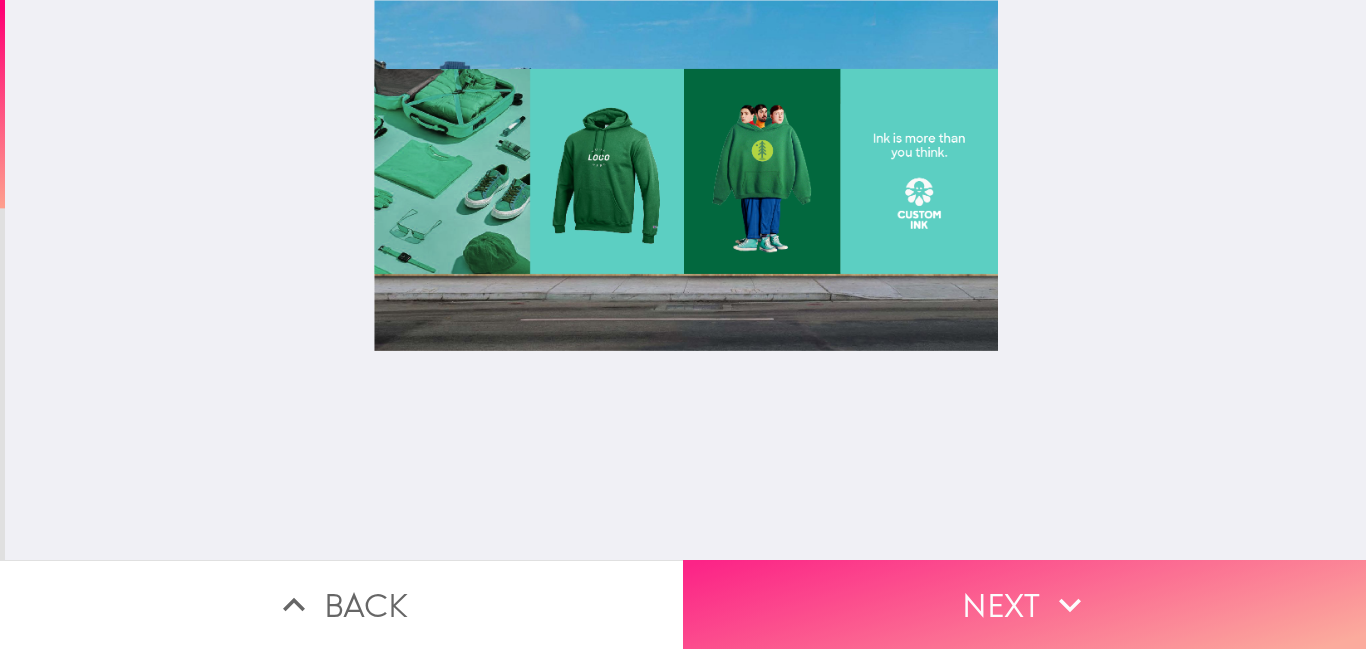 click on "Next" at bounding box center [1024, 604] 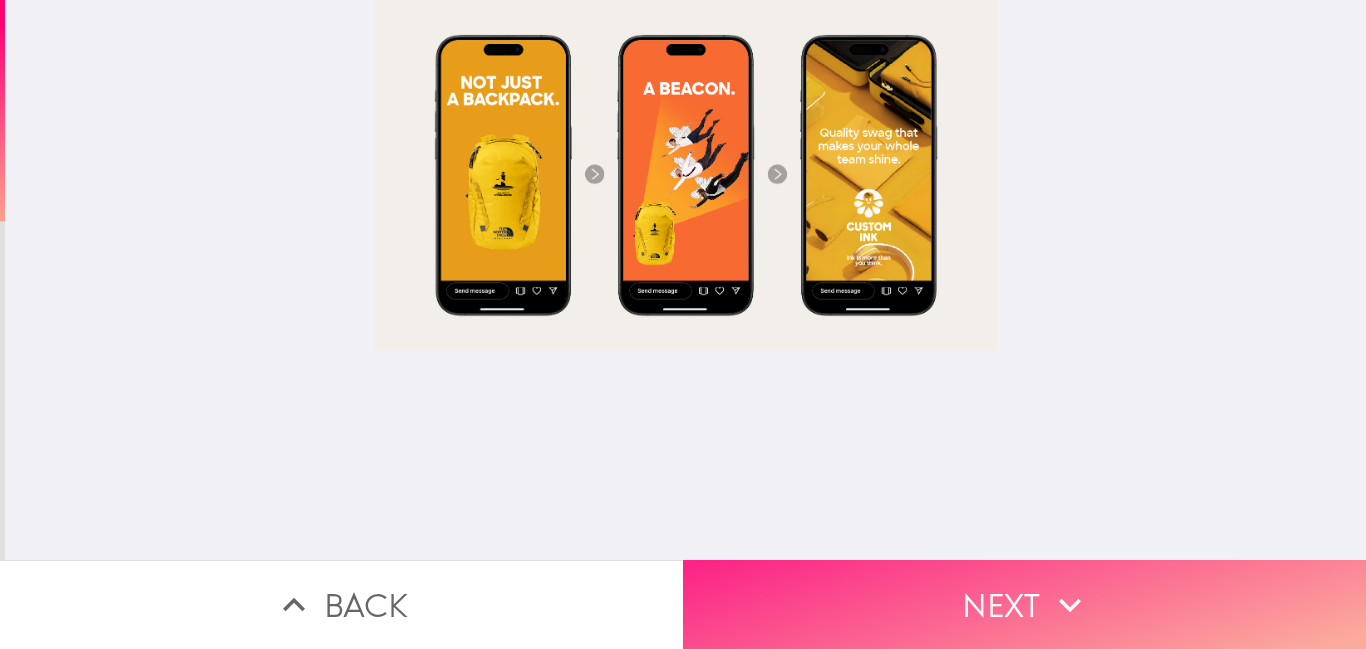 click on "Next" at bounding box center (1024, 604) 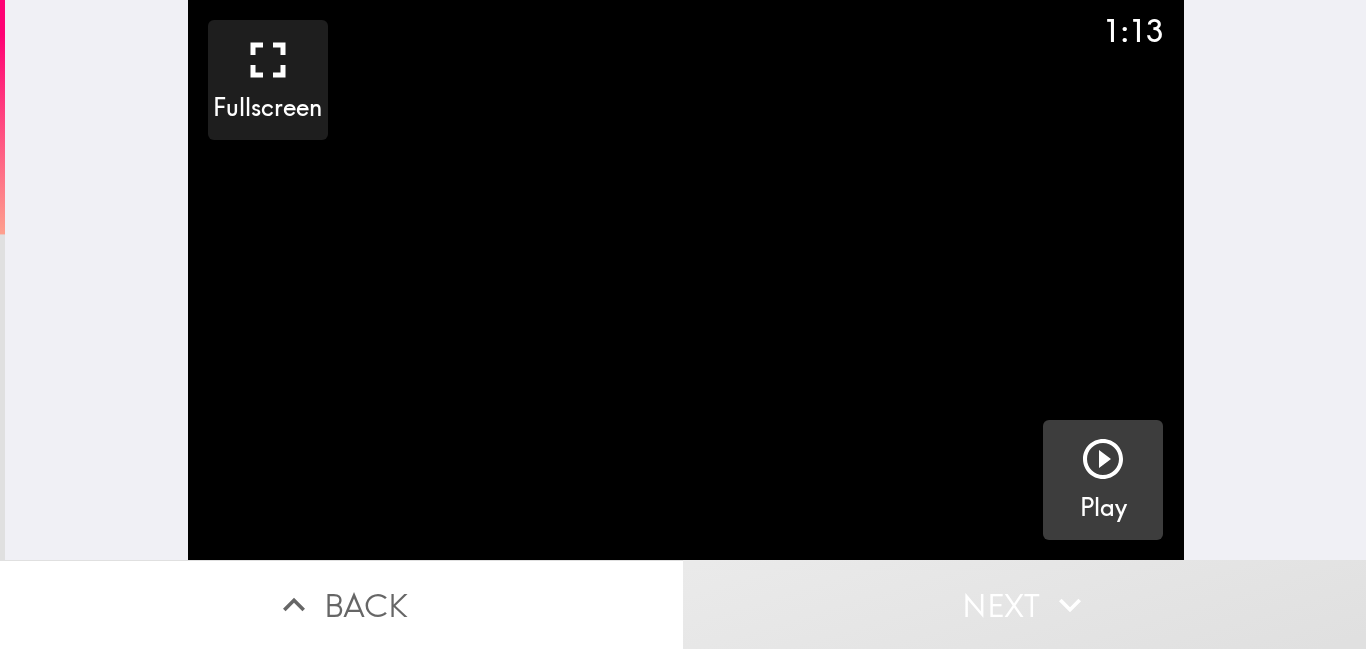 click 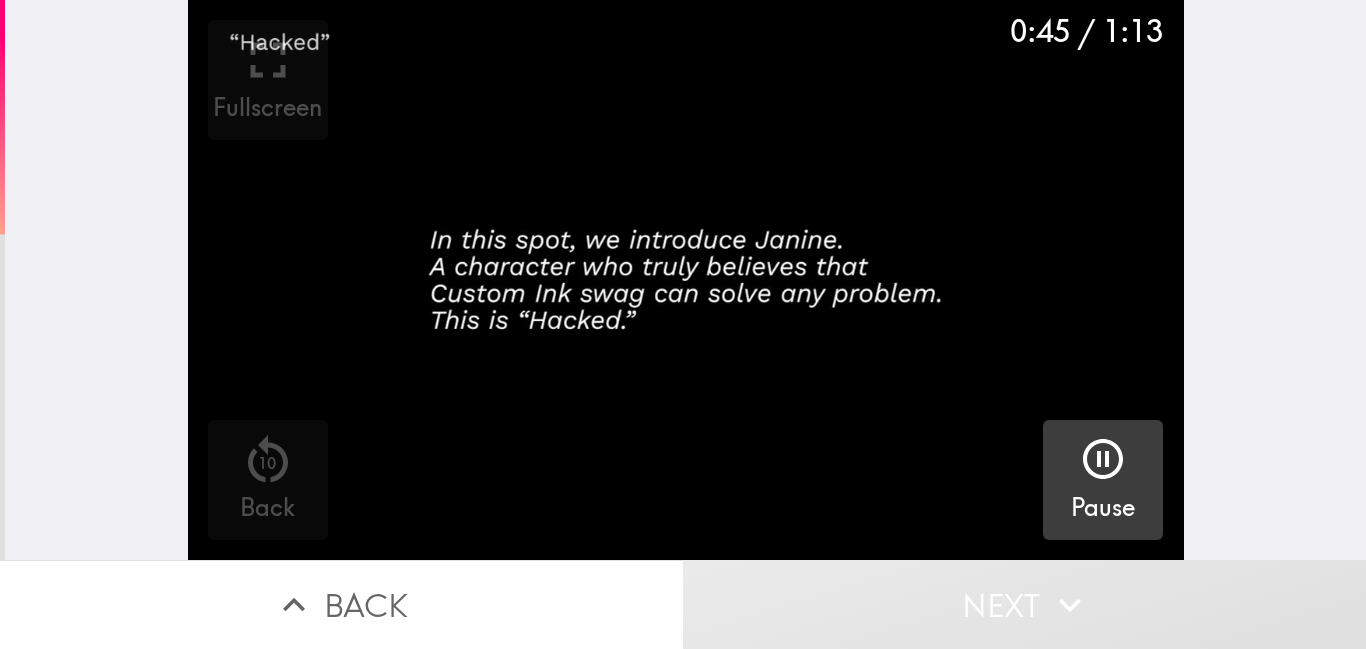 click on "0:45 / 1:13 Fullscreen 10 Back Pause" at bounding box center [685, 280] 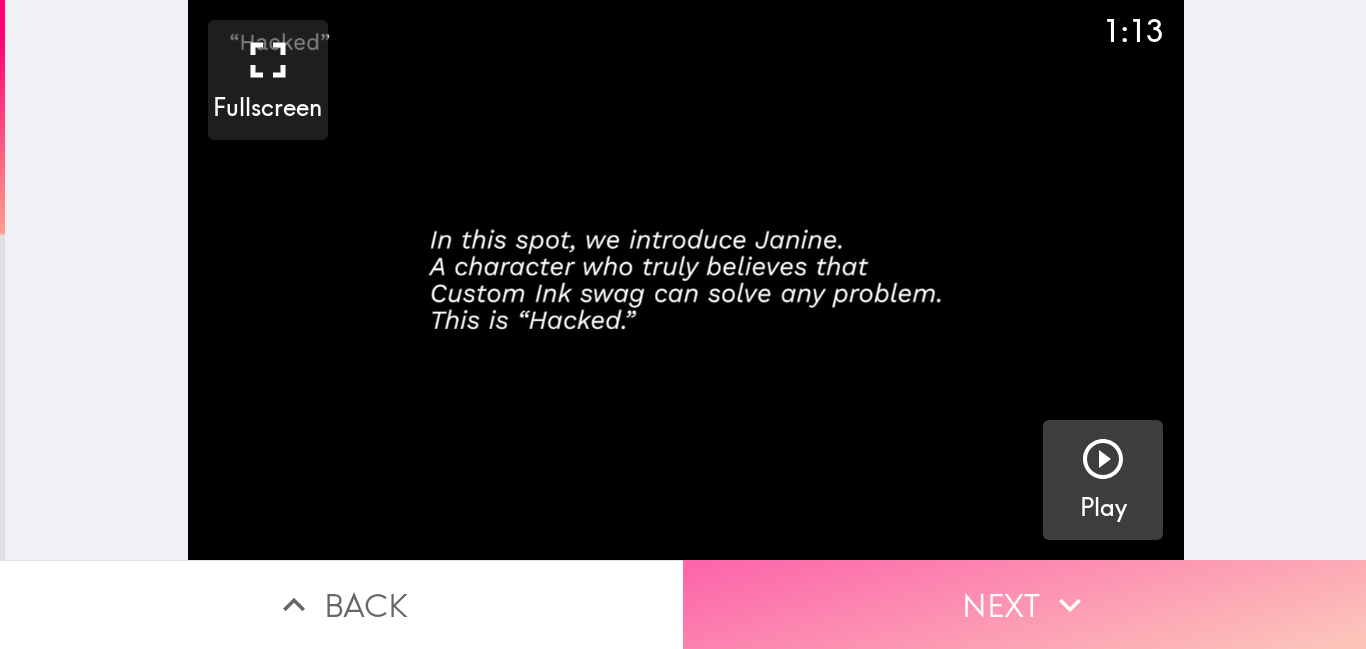 click on "Next" at bounding box center (1024, 604) 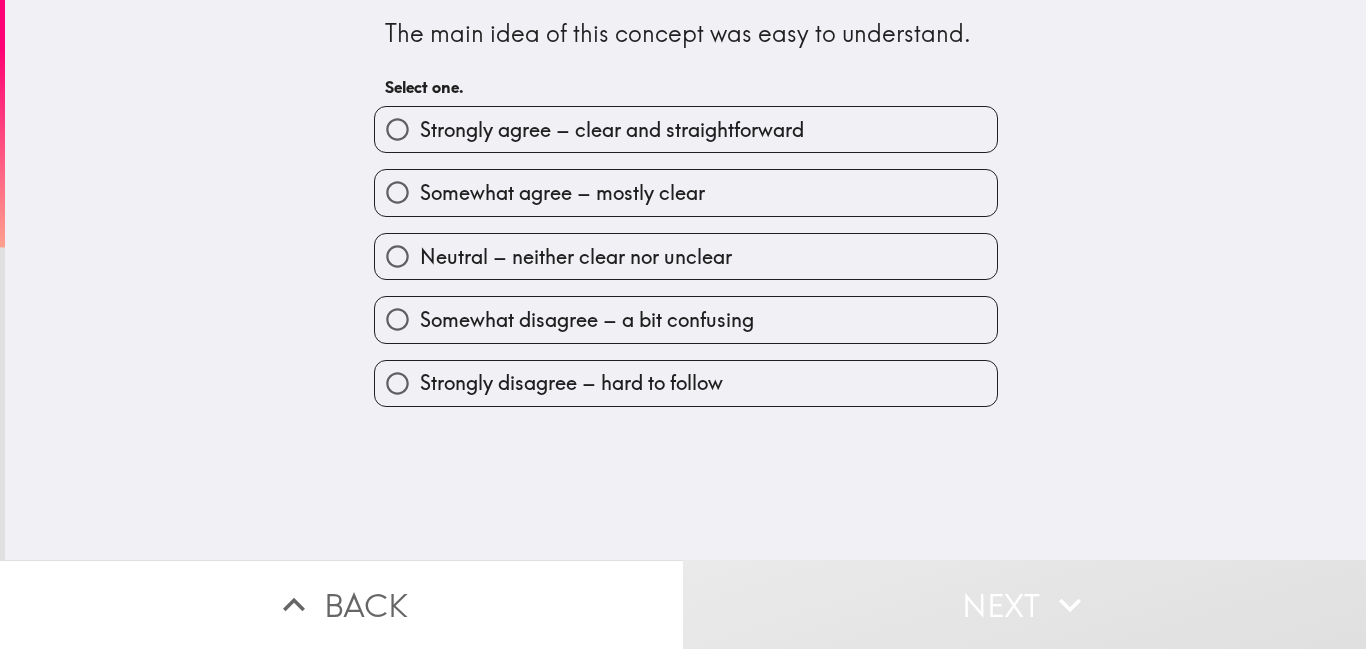 click on "Strongly agree – clear and straightforward" at bounding box center [612, 130] 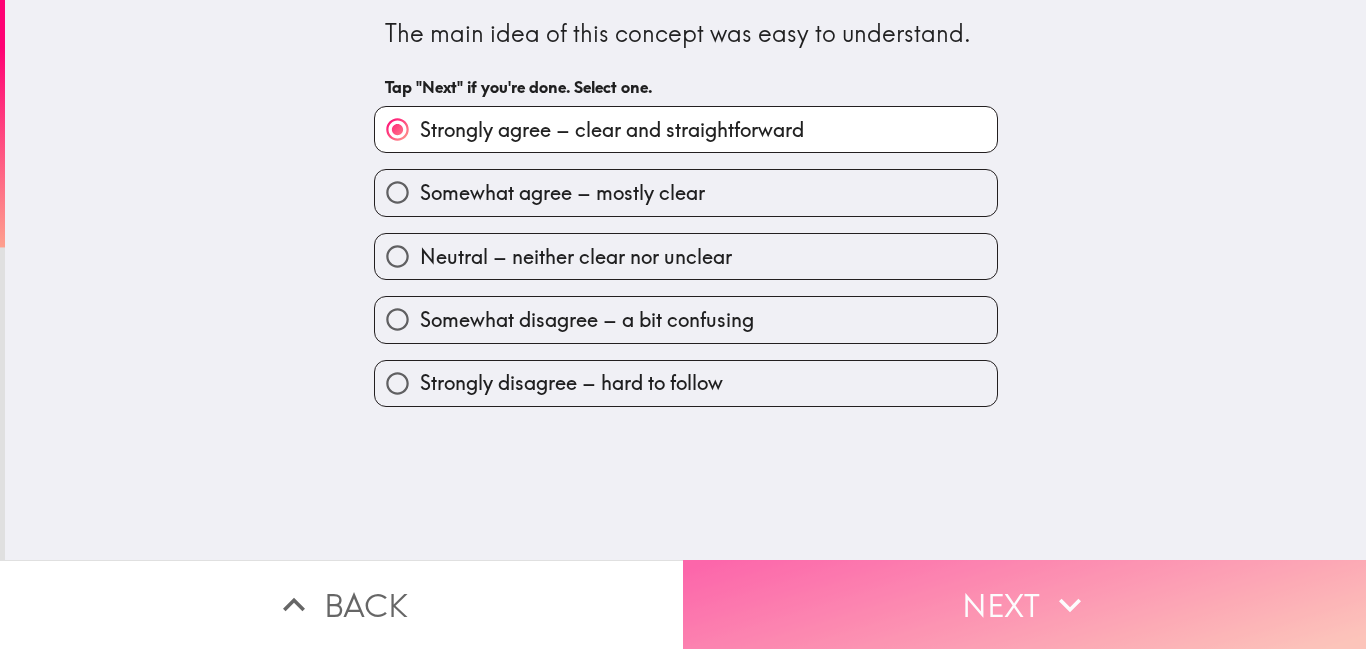 click on "Next" at bounding box center [1024, 604] 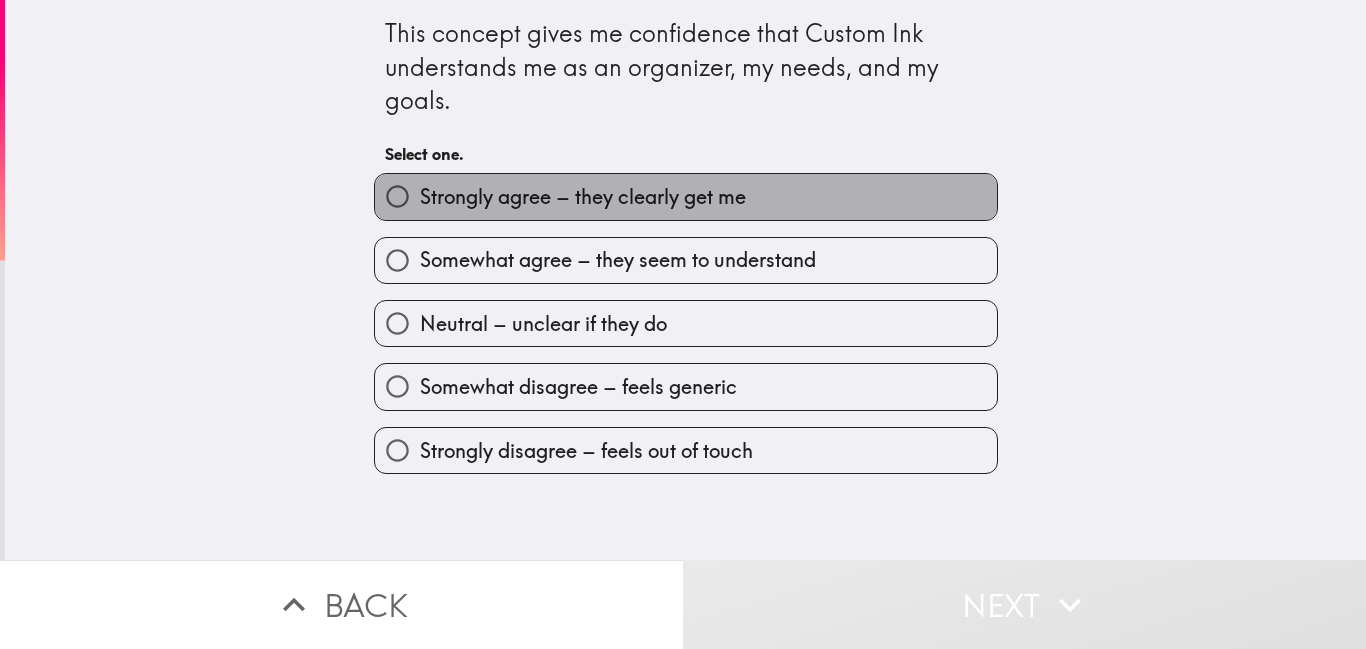 click on "Strongly agree – they clearly get me" at bounding box center (583, 197) 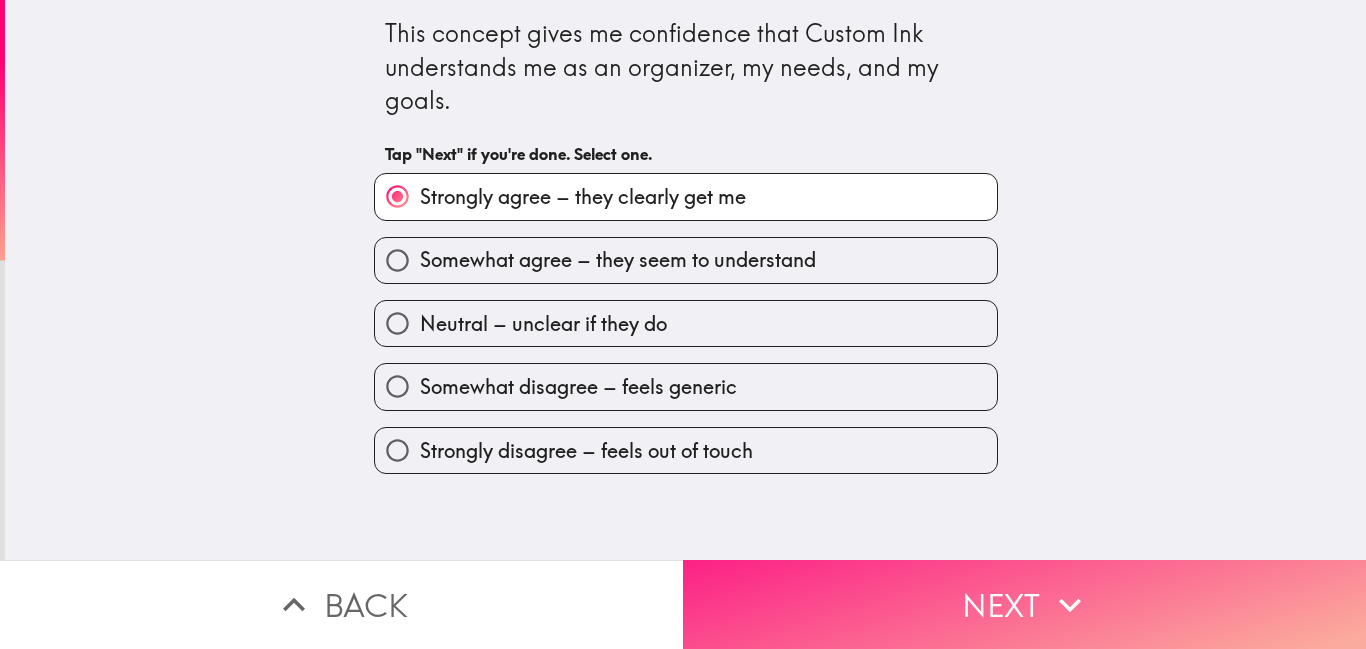 click on "Next" at bounding box center [1024, 604] 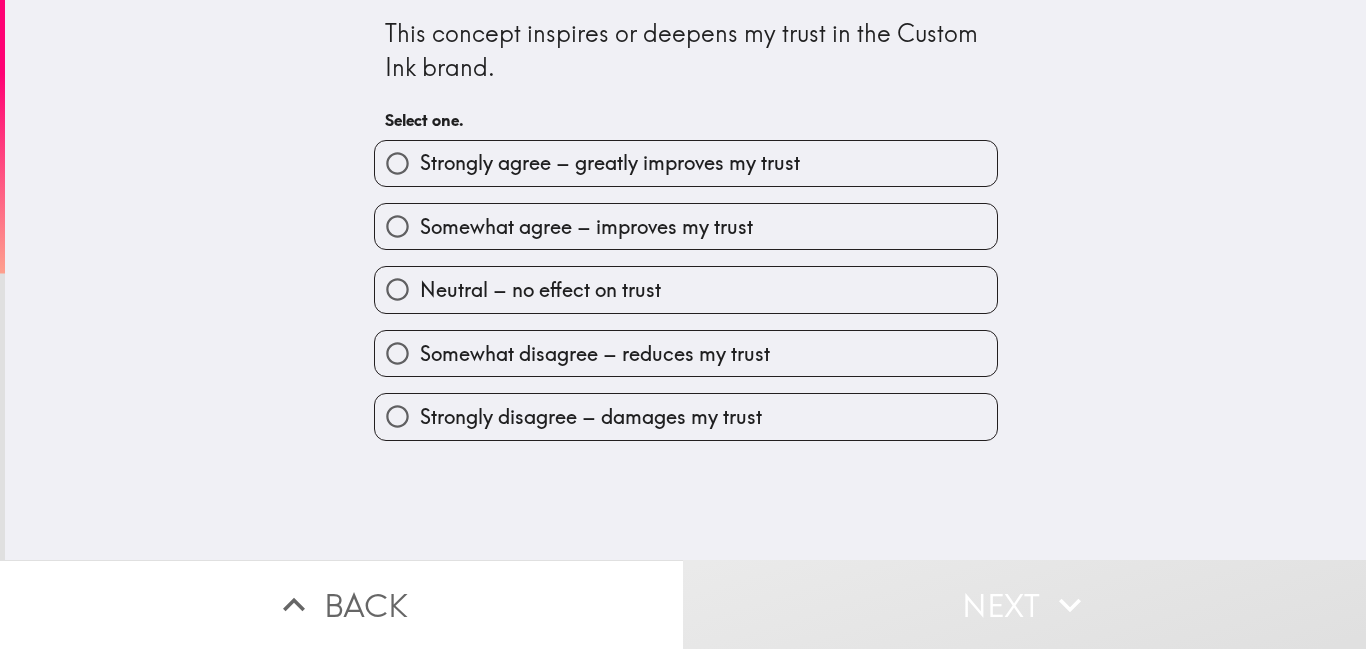 click on "Strongly agree – greatly improves my trust" at bounding box center (610, 163) 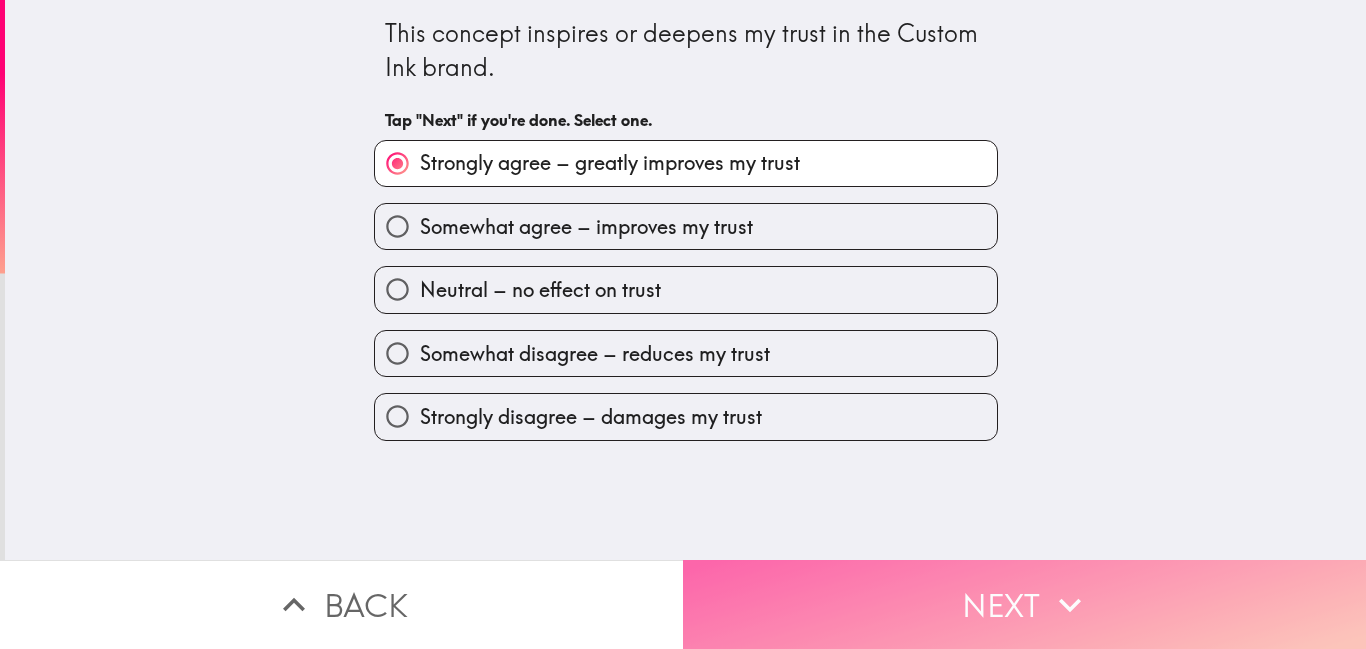 click on "Next" at bounding box center (1024, 604) 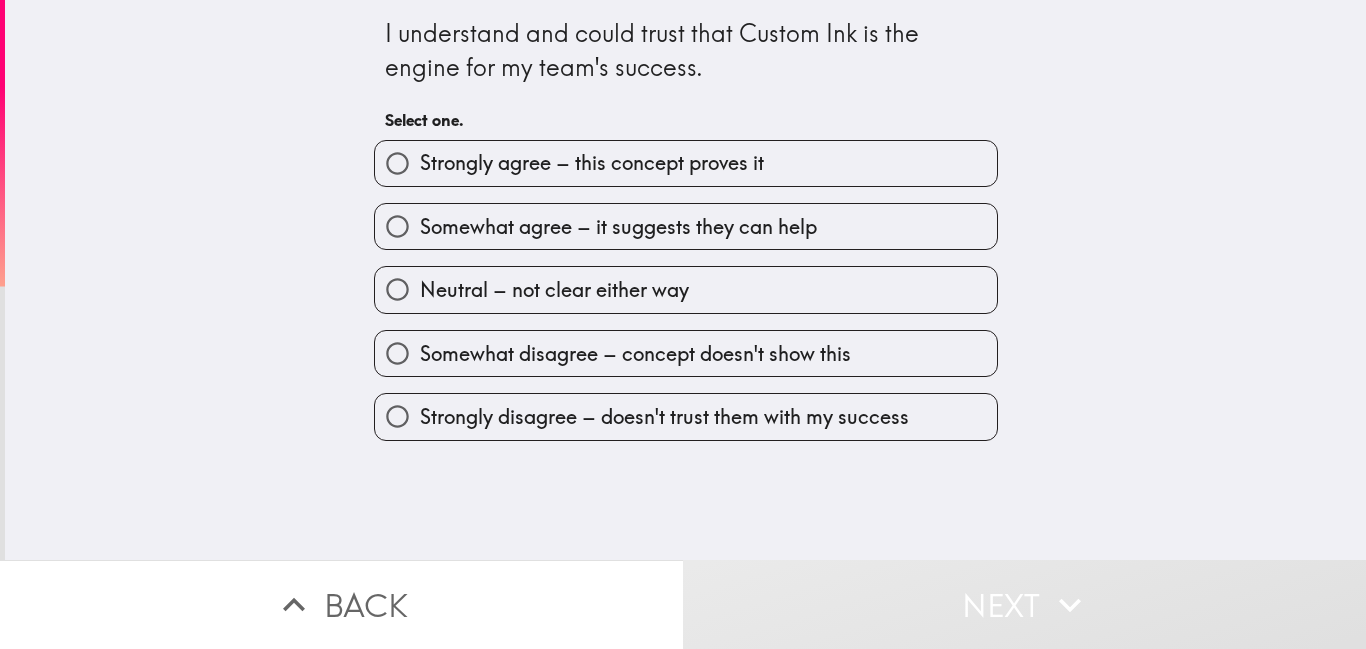 click on "Strongly agree – this concept proves it" at bounding box center [592, 163] 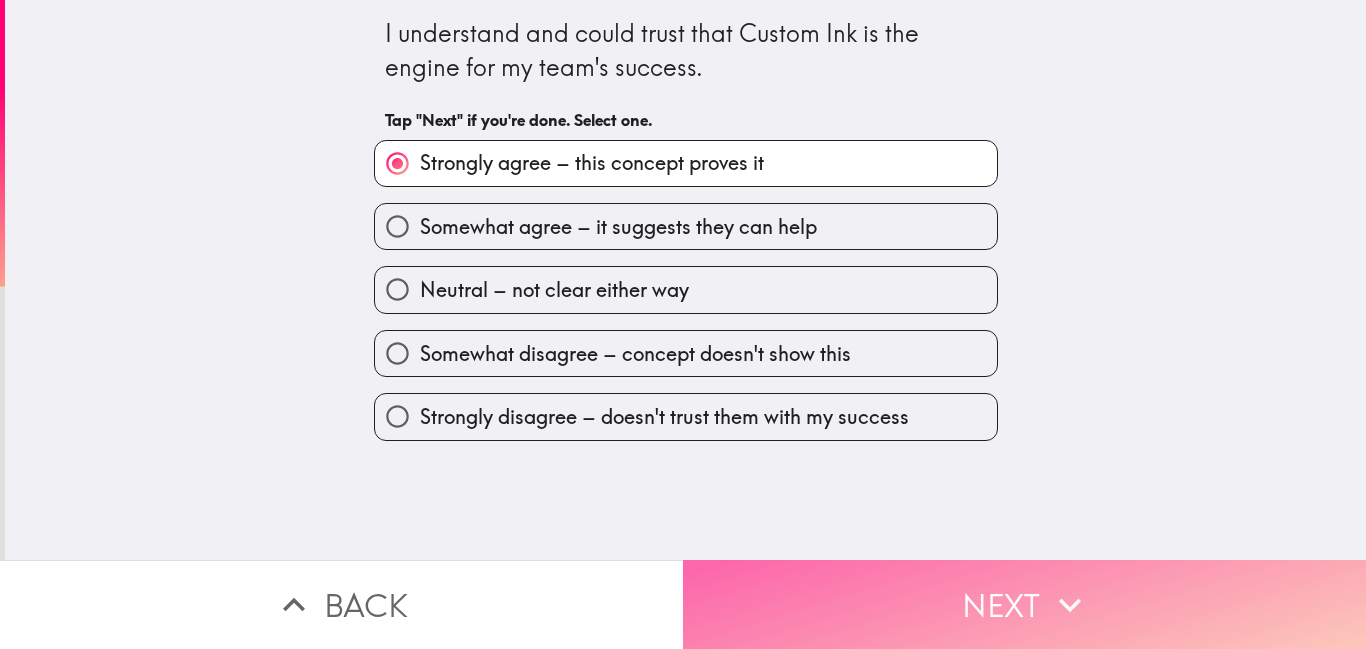 click on "Next" at bounding box center [1024, 604] 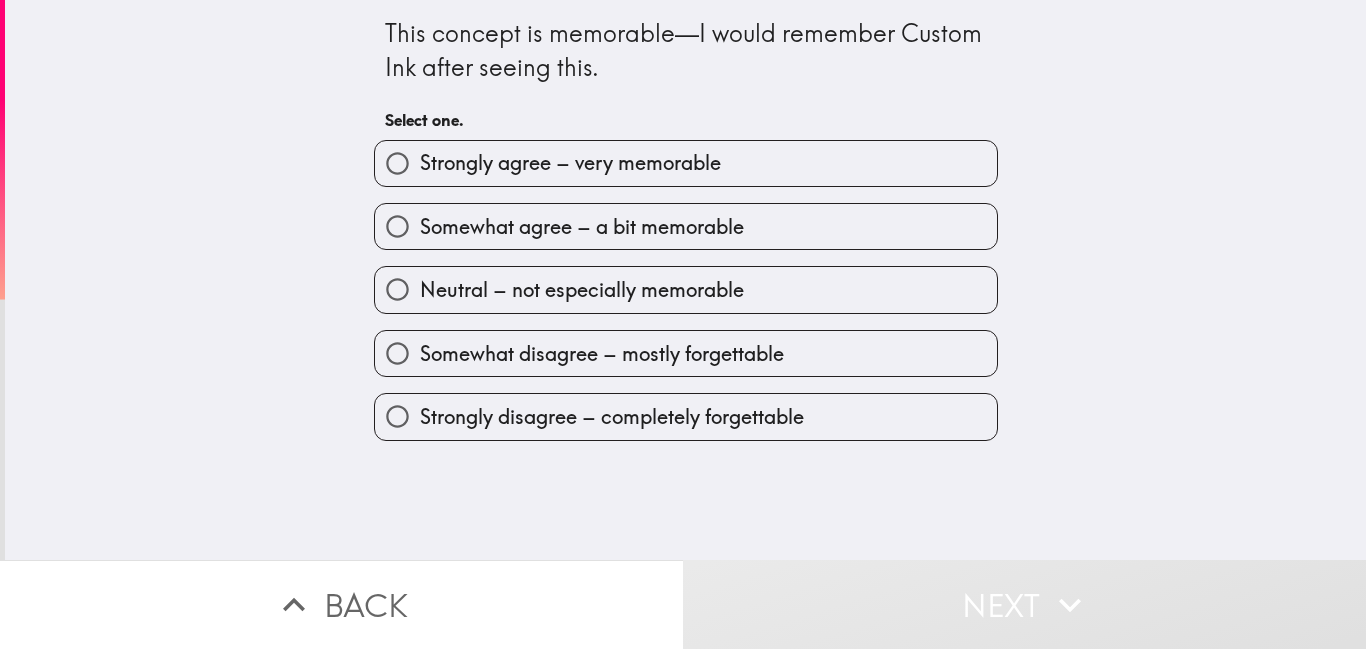 click on "Strongly agree – very memorable" at bounding box center [570, 163] 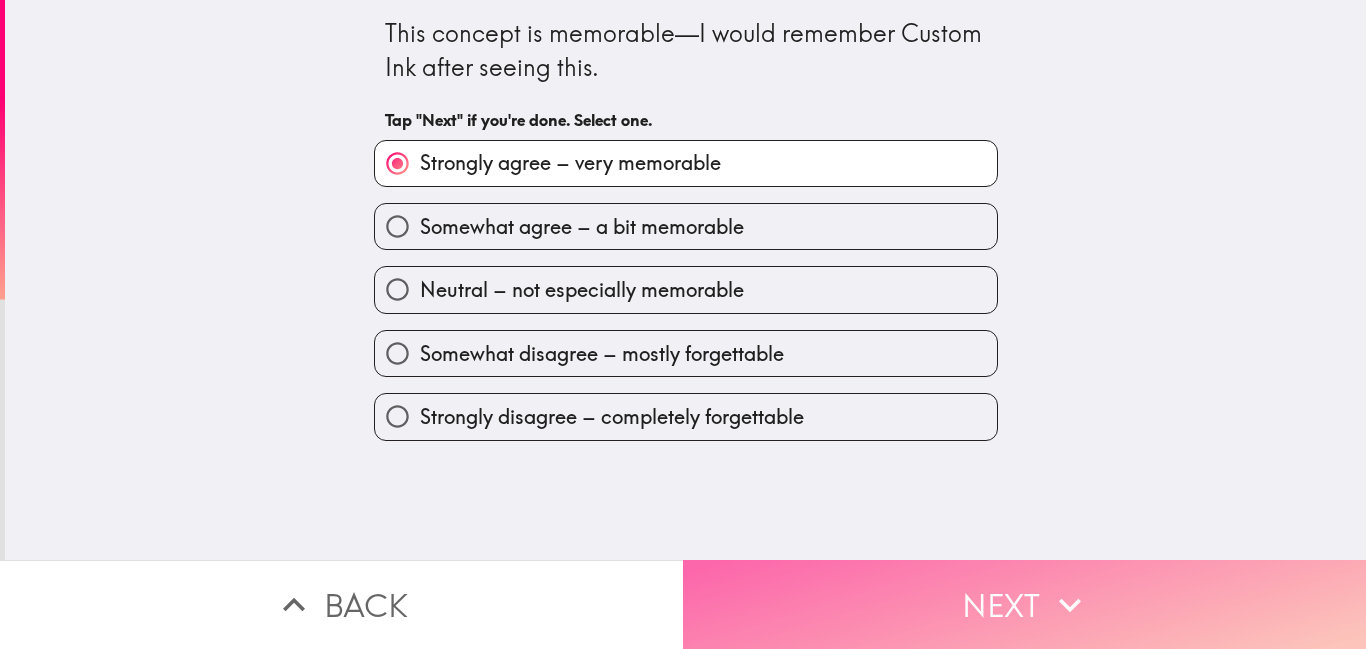 click on "Next" at bounding box center [1024, 604] 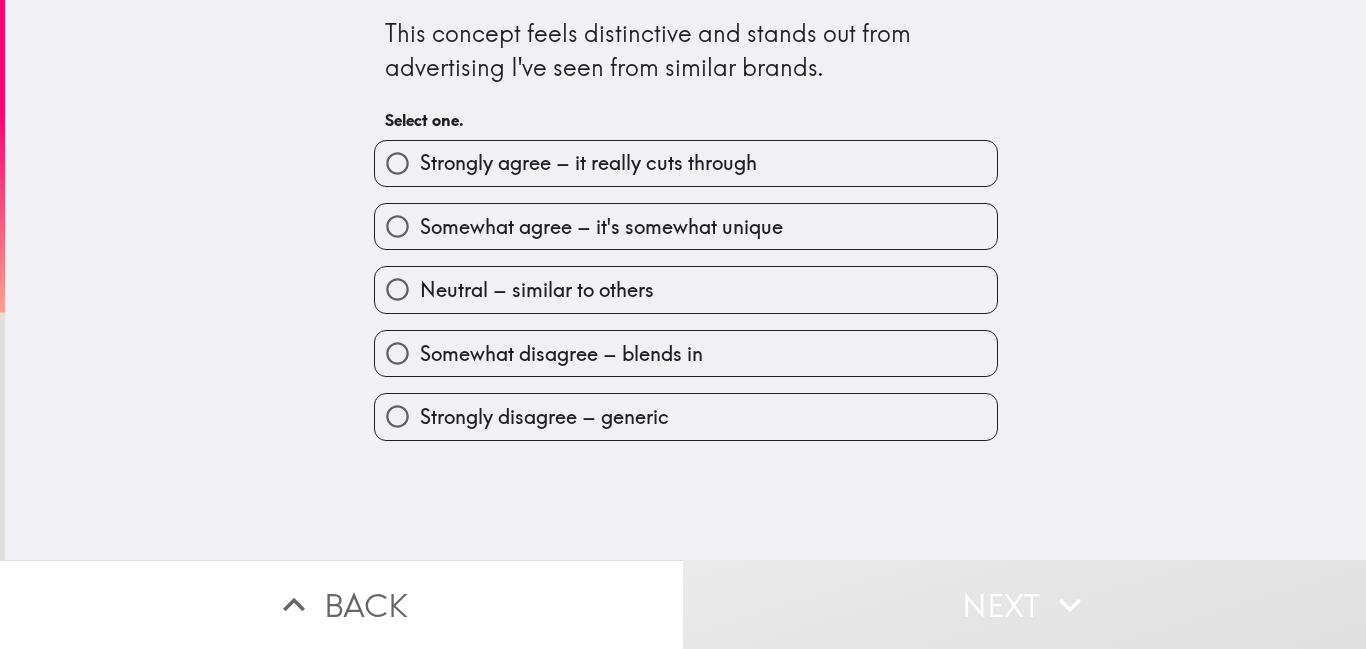 click on "Strongly agree – it really cuts through" at bounding box center [588, 163] 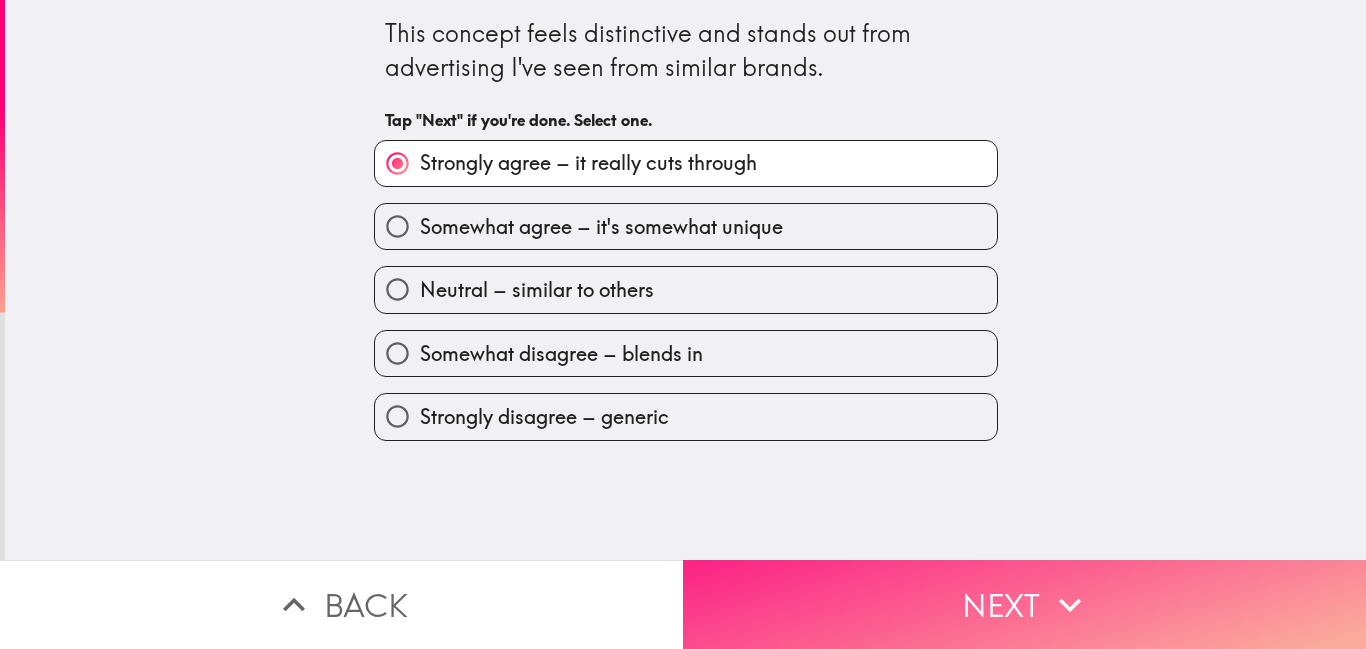 click on "Next" at bounding box center [1024, 604] 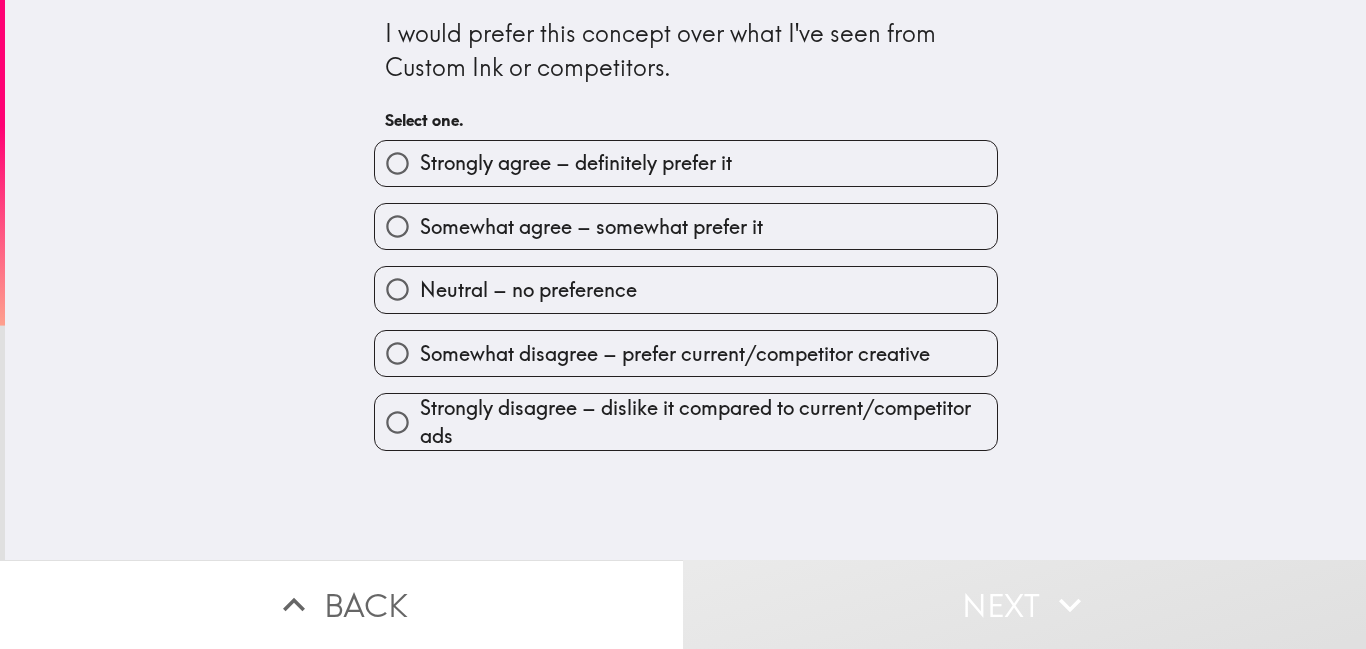 click on "Strongly agree – definitely prefer it" at bounding box center (576, 163) 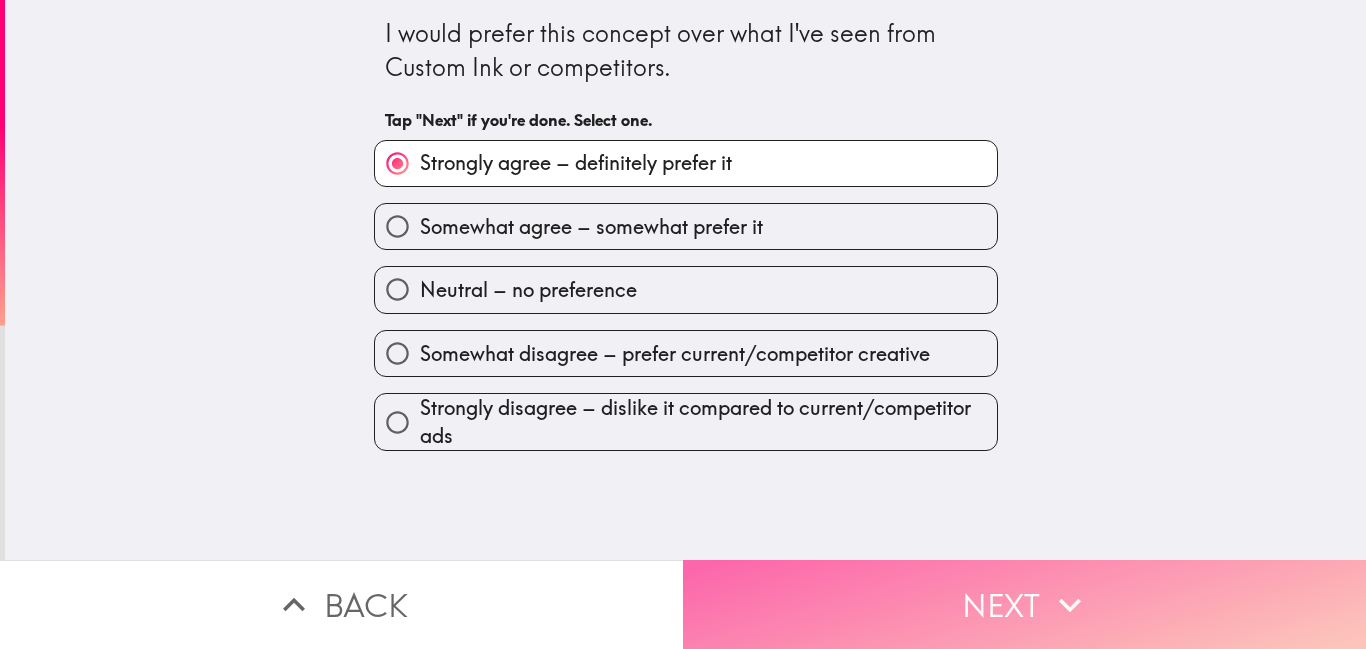 click on "Next" at bounding box center (1024, 604) 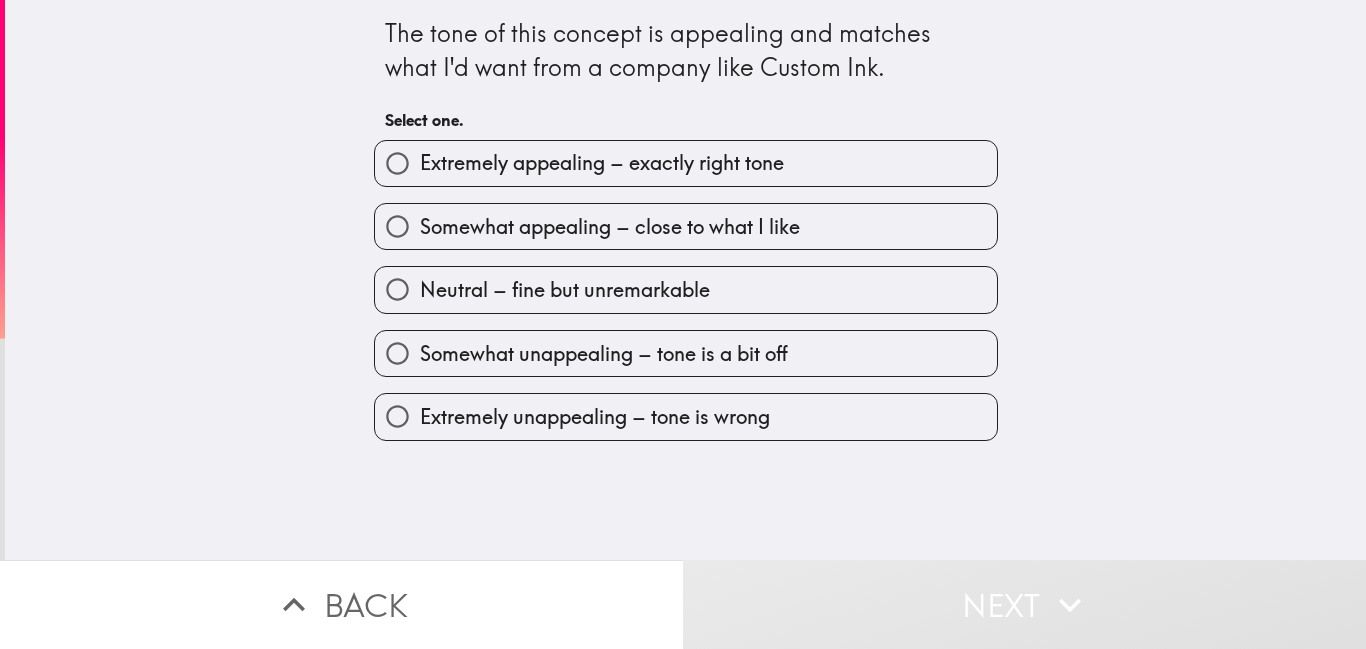 click on "Extremely appealing – exactly right tone" at bounding box center [602, 163] 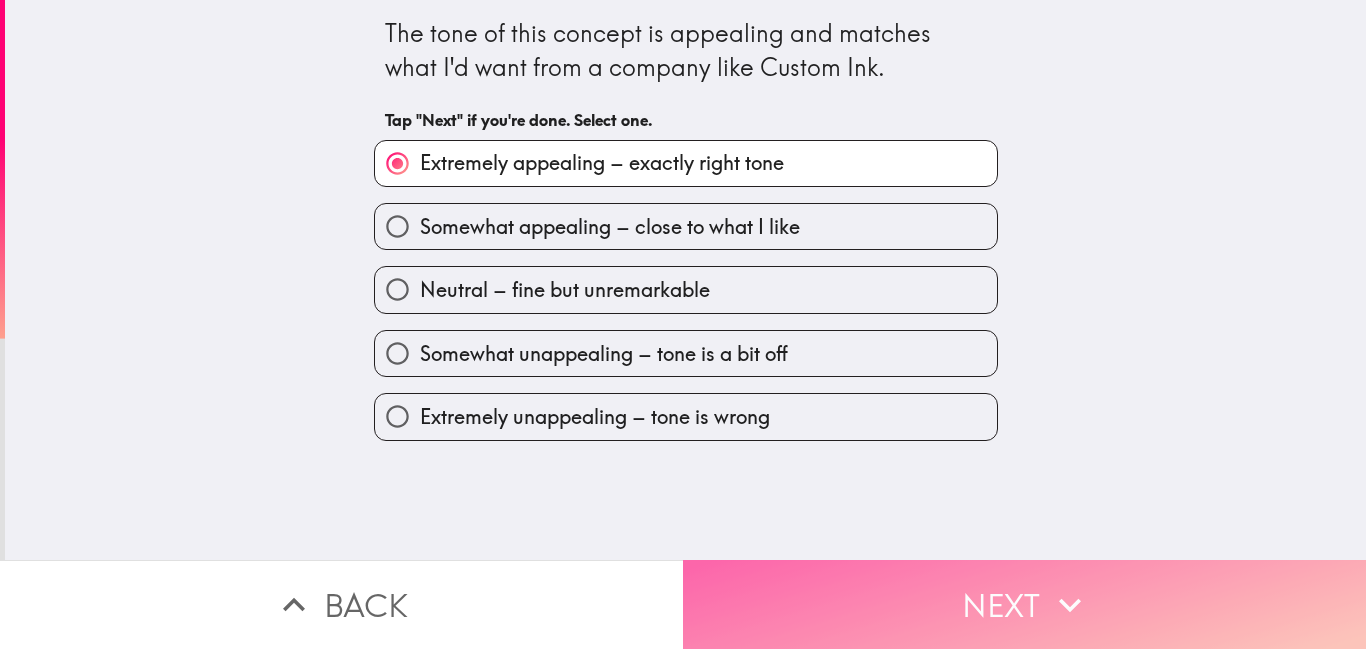 click on "Next" at bounding box center (1024, 604) 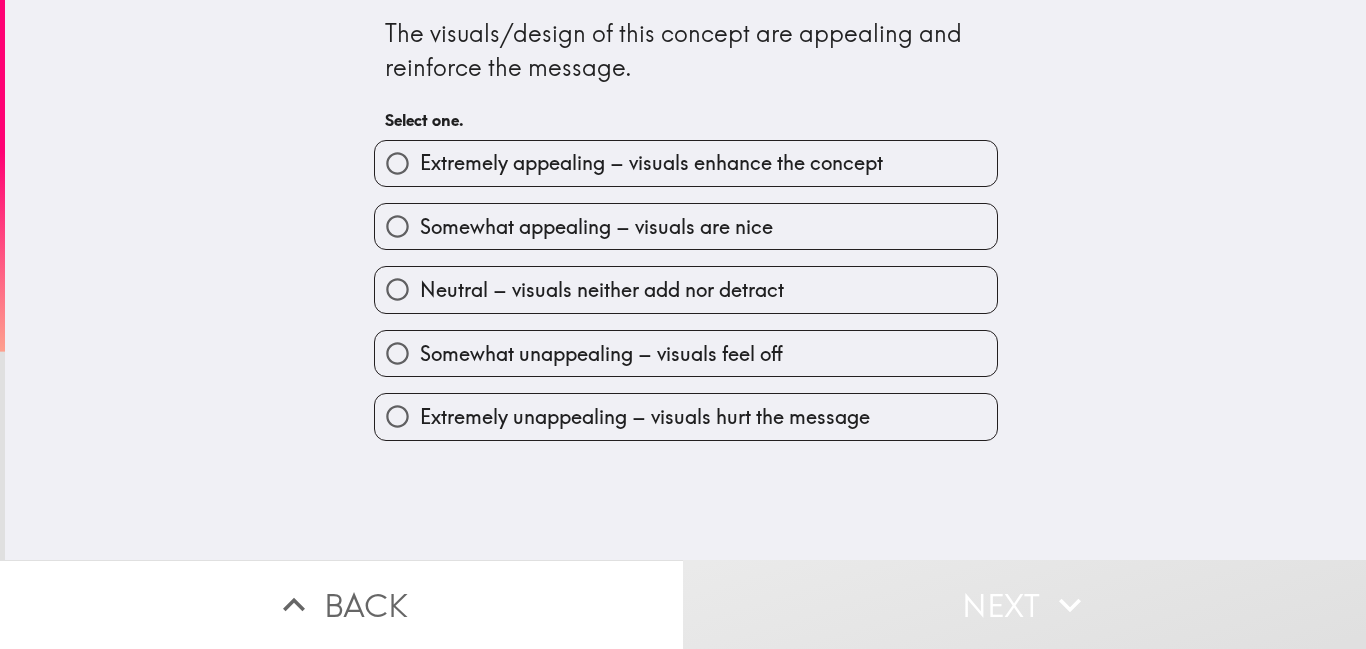 click on "Extremely appealing – visuals enhance the concept" at bounding box center (651, 163) 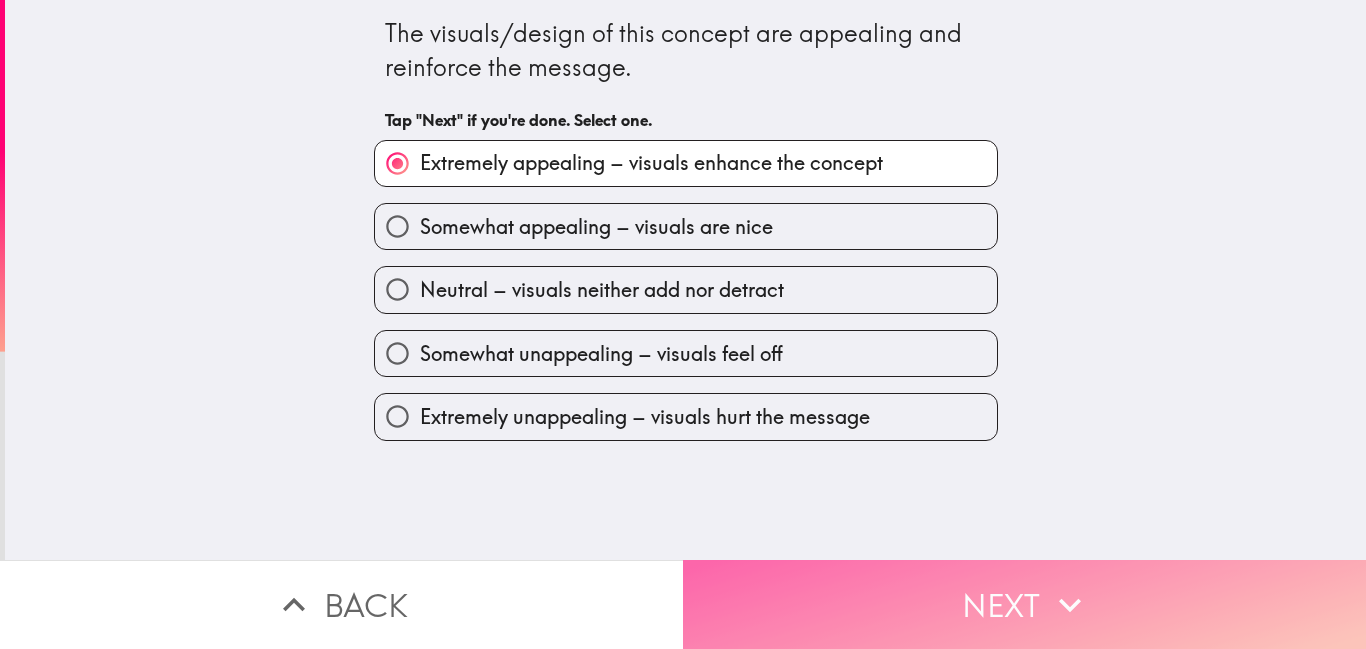 click on "Next" at bounding box center (1024, 604) 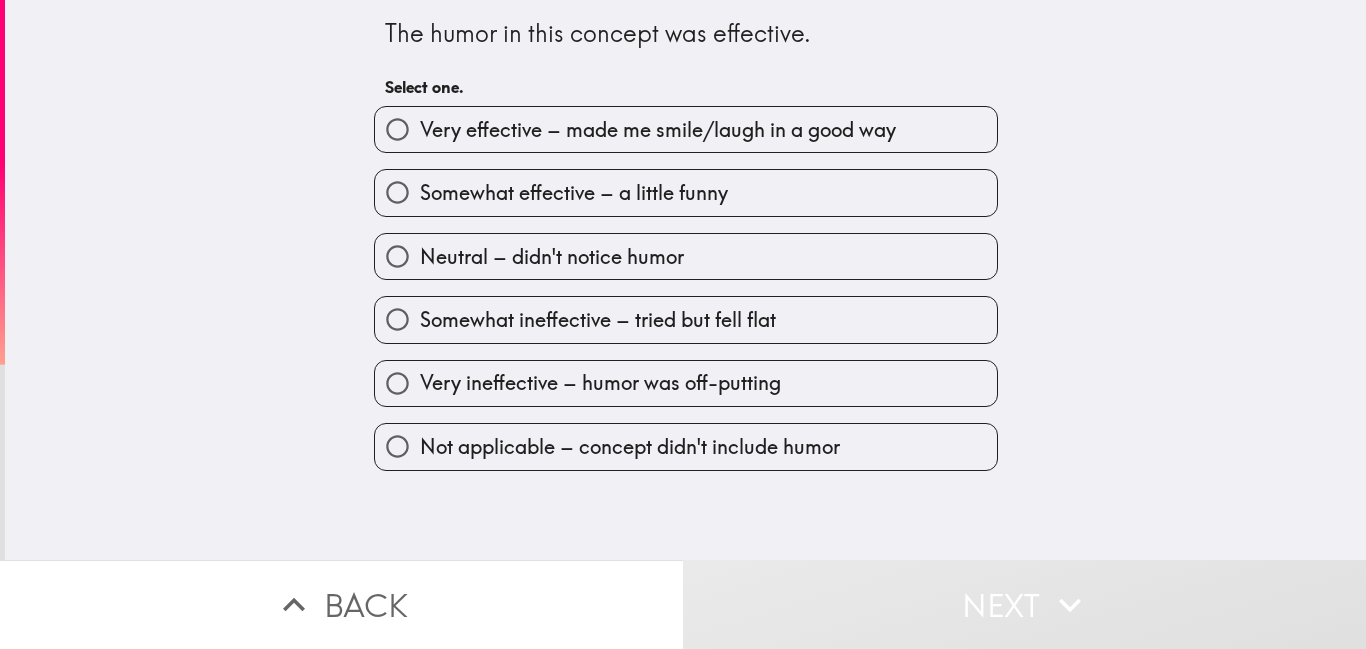 click on "Very effective – made me smile/laugh in a good way" at bounding box center (658, 130) 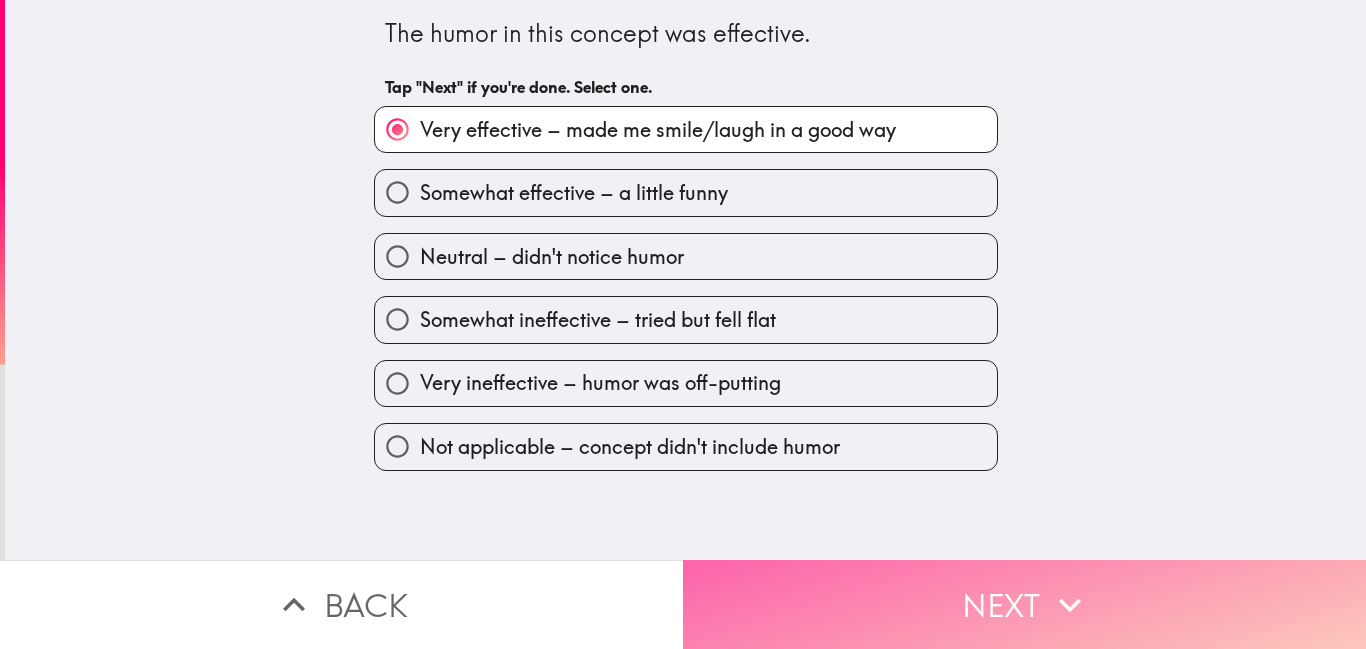 click on "Next" at bounding box center (1024, 604) 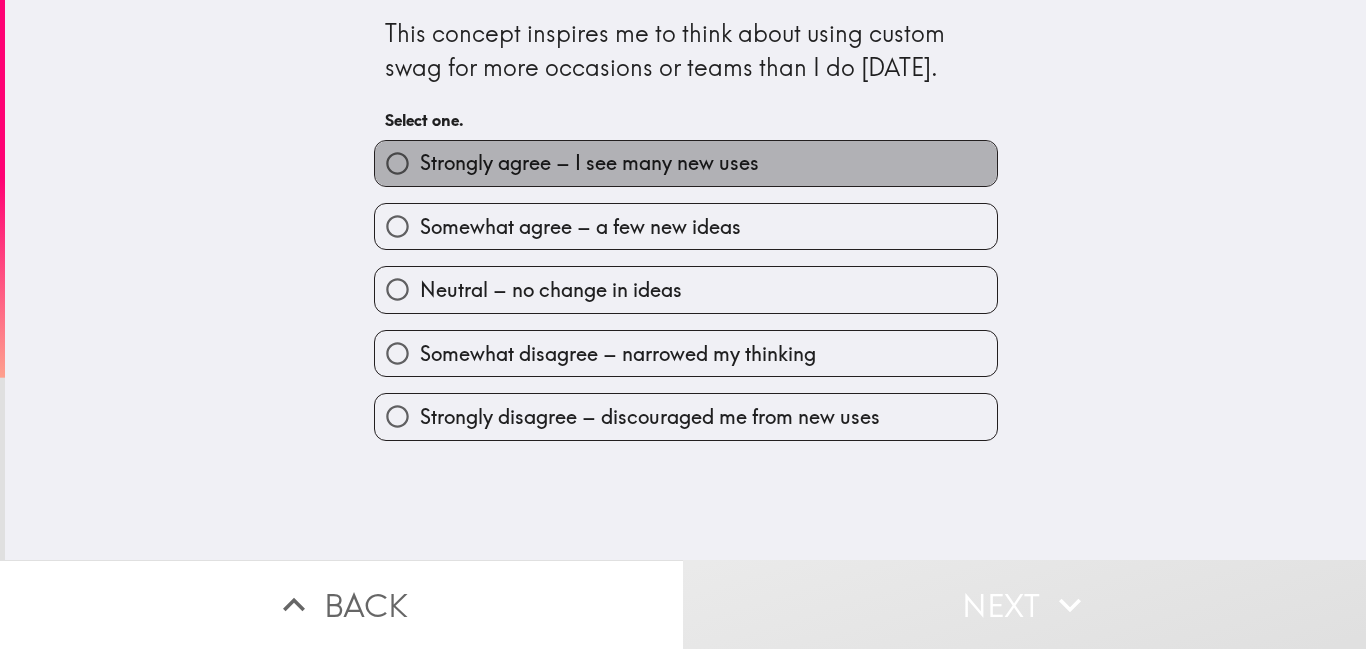 click on "Strongly agree – I see many new uses" at bounding box center (589, 163) 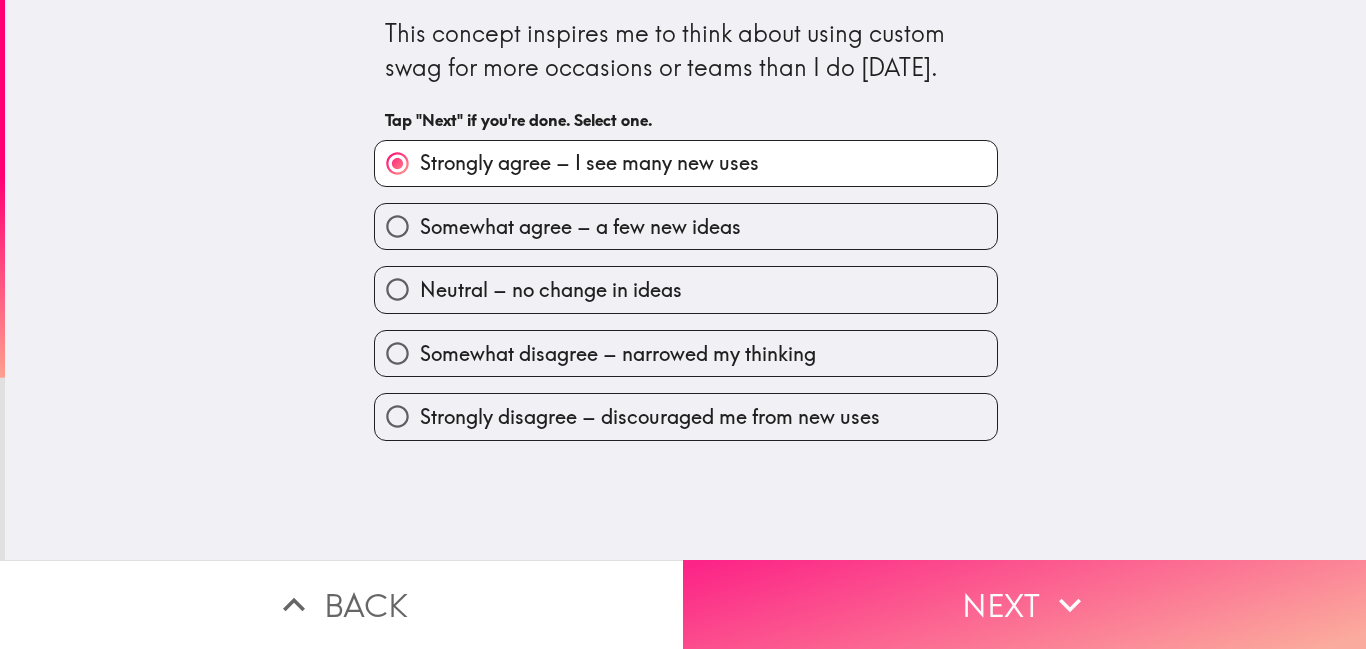 click on "Next" at bounding box center (1024, 604) 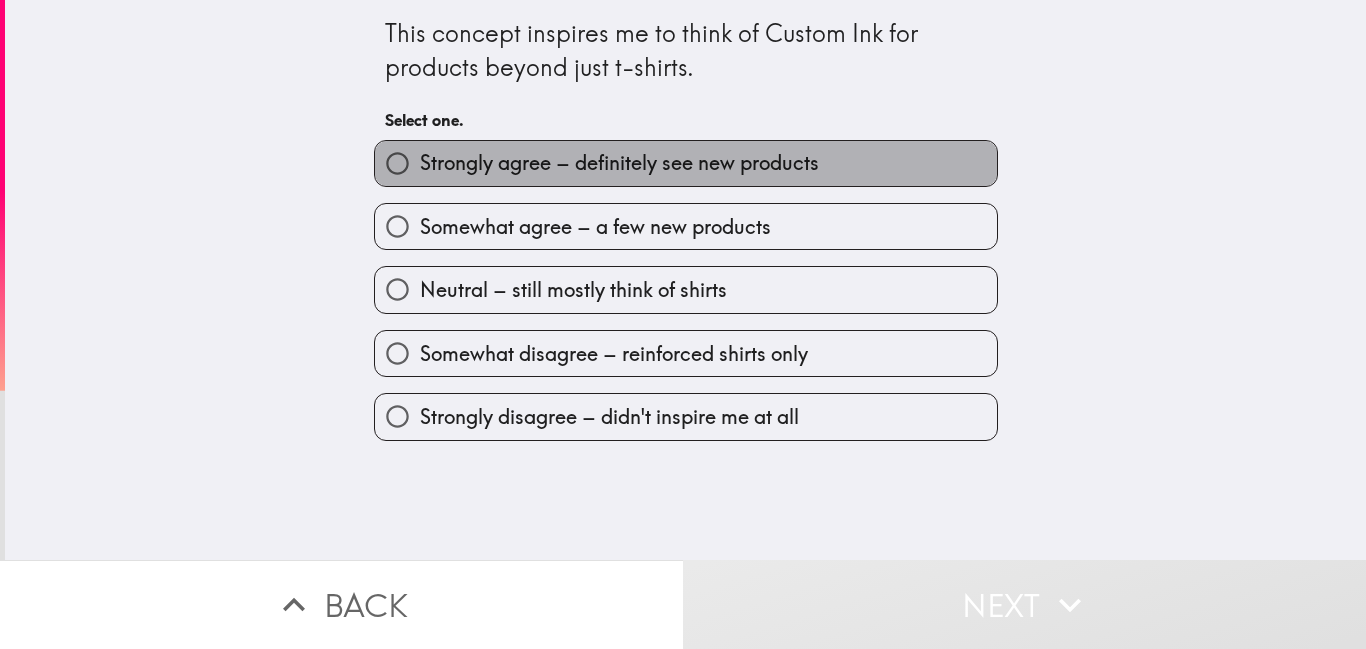 click on "Strongly agree – definitely see new products" at bounding box center [686, 163] 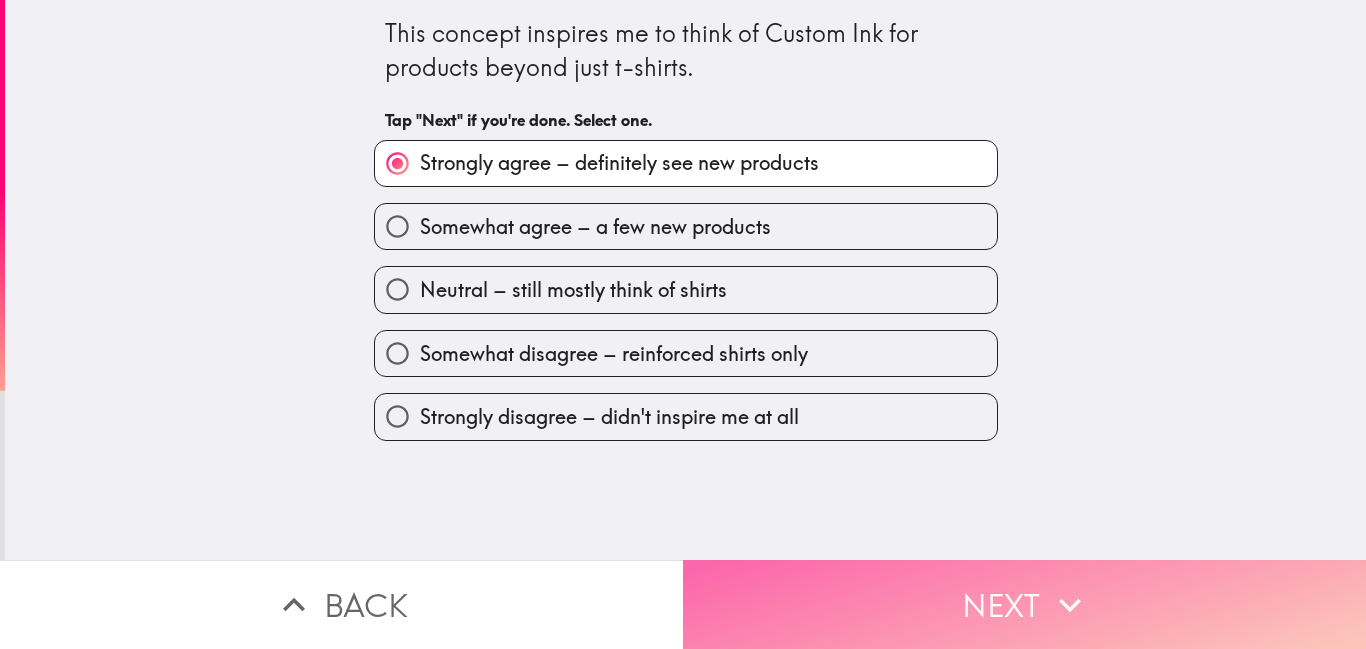 click on "Next" at bounding box center [1024, 604] 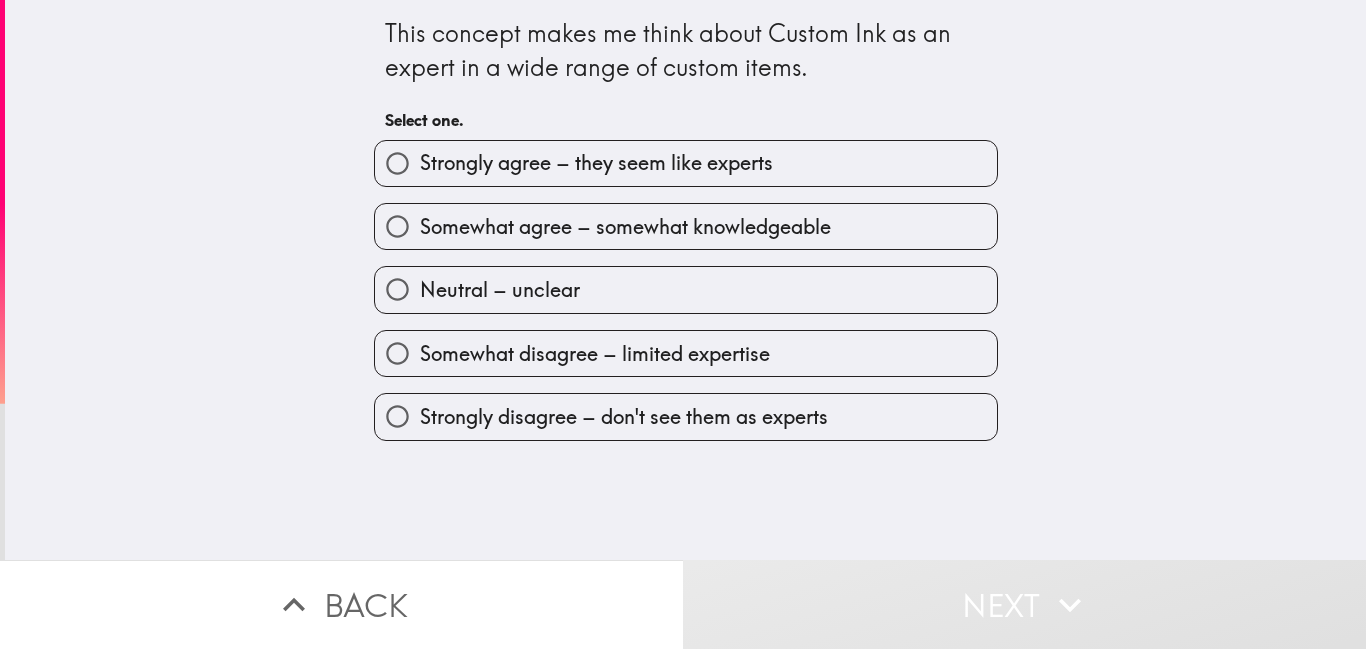 click on "Strongly agree – they seem like experts" at bounding box center [686, 163] 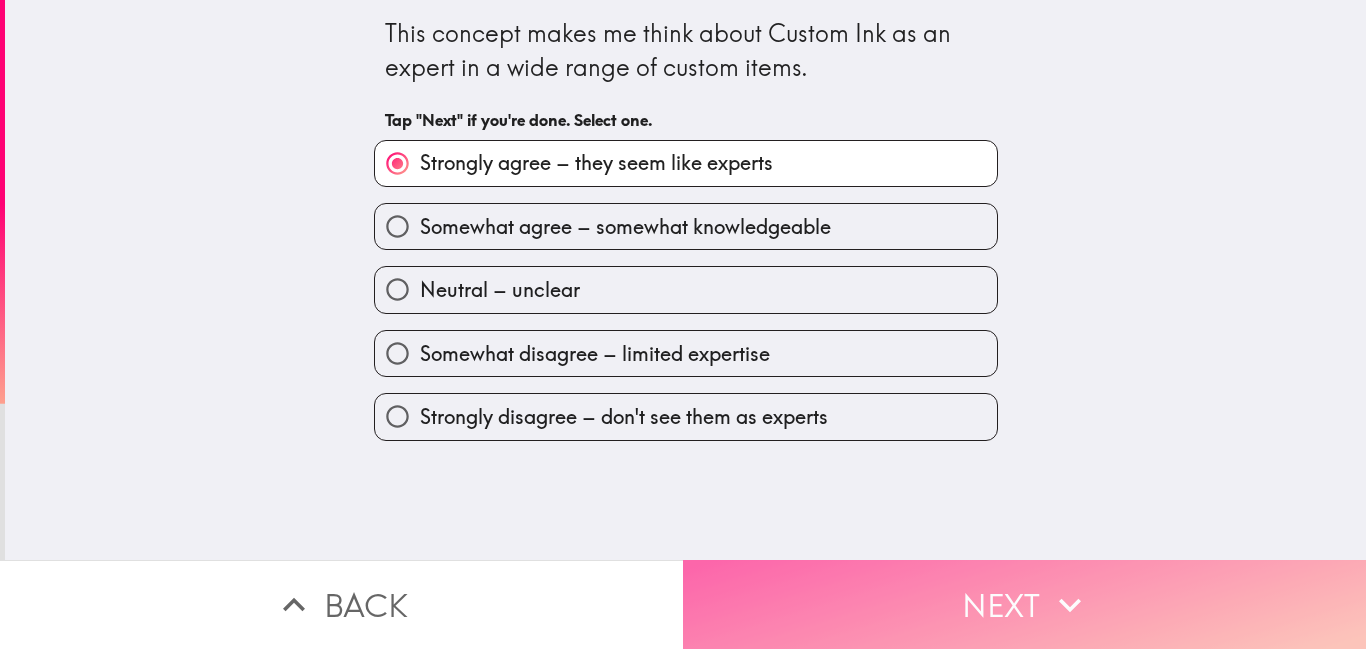 click on "Next" at bounding box center (1024, 604) 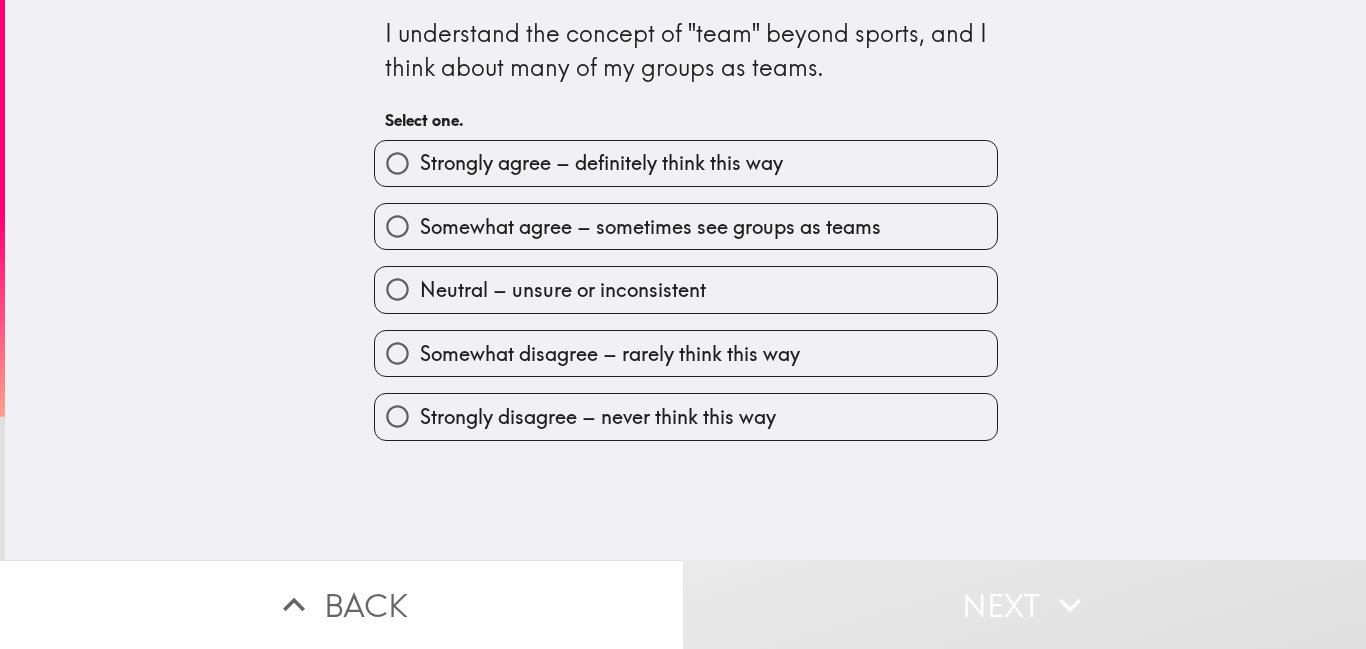 click on "Strongly agree – definitely think this way" at bounding box center (686, 163) 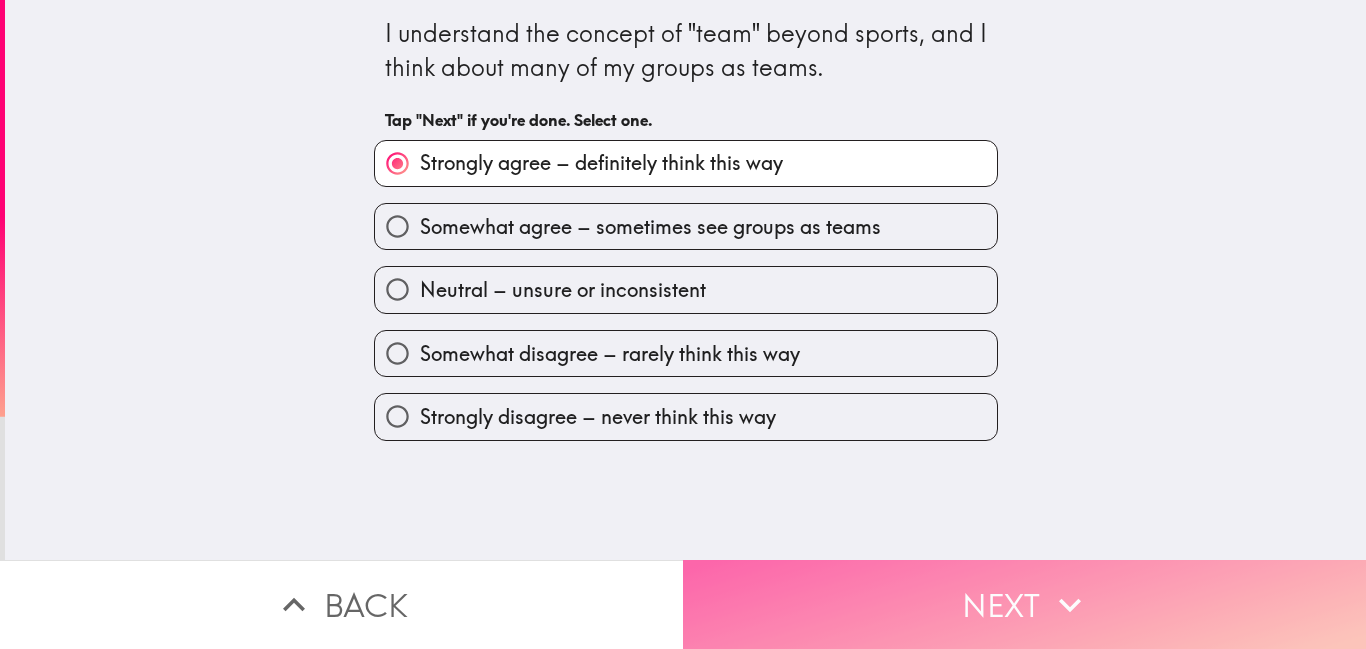 click on "Next" at bounding box center [1024, 604] 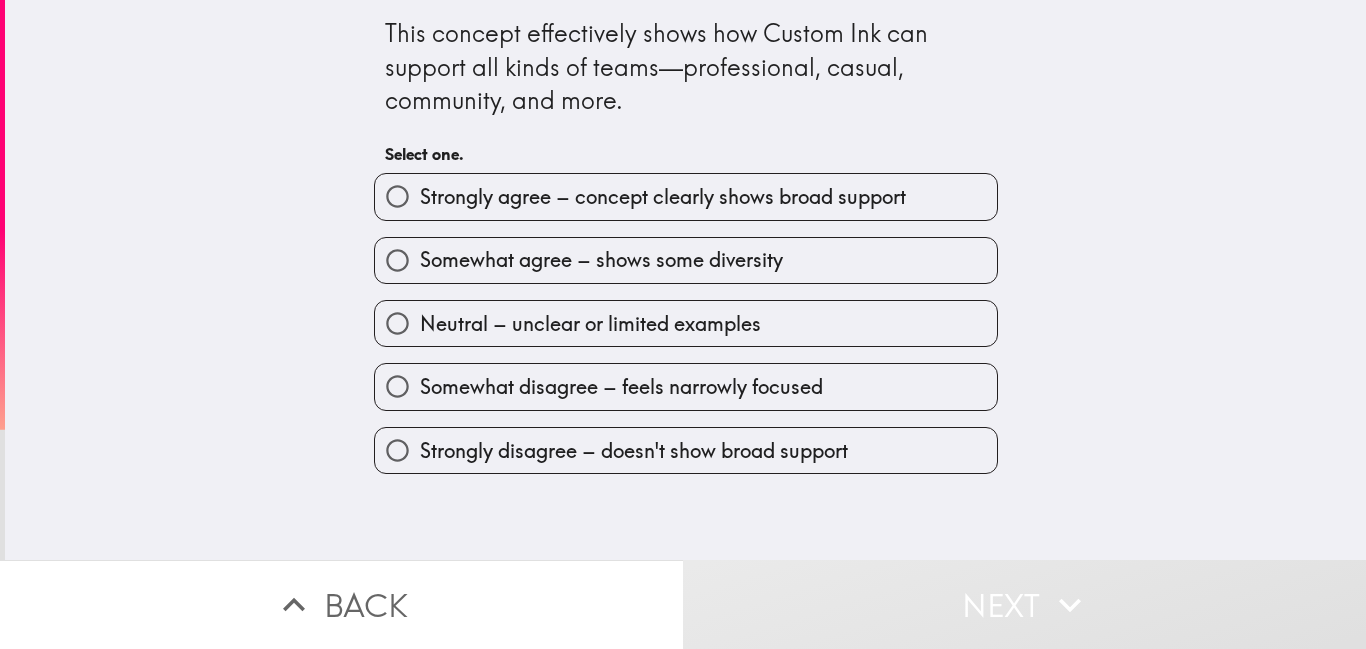 click on "Strongly agree – concept clearly shows broad support" at bounding box center (663, 197) 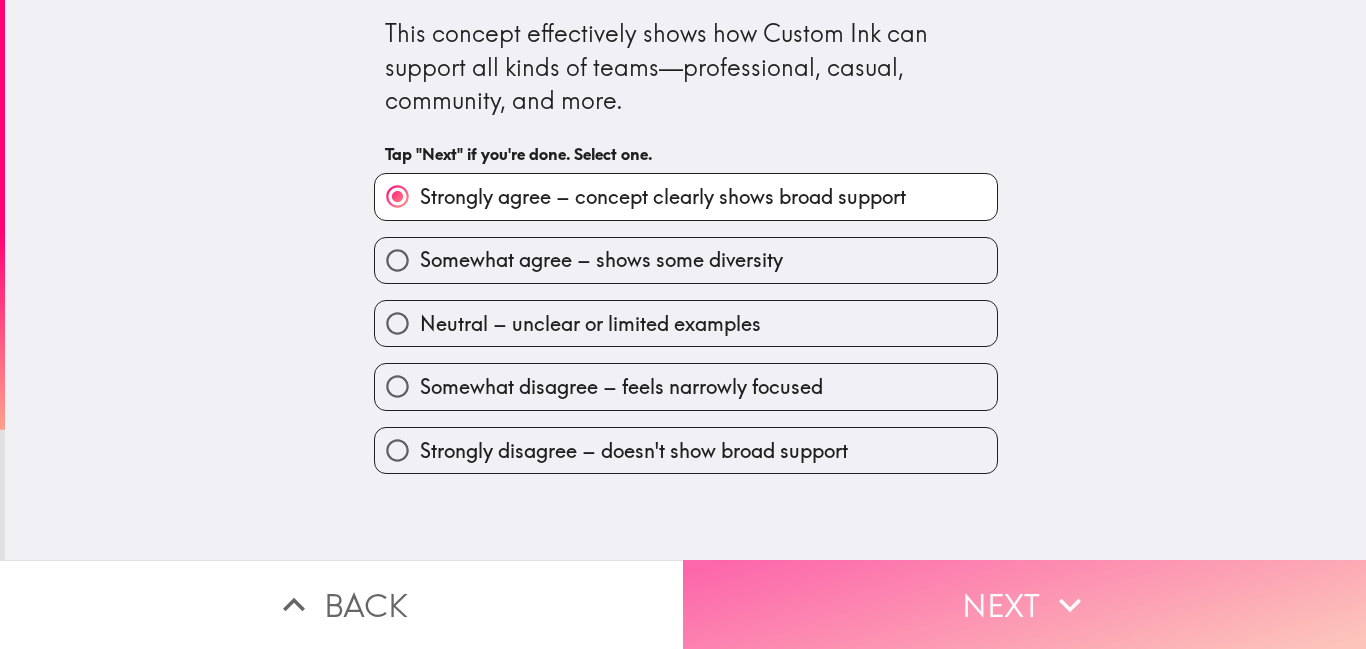 click on "Next" at bounding box center (1024, 604) 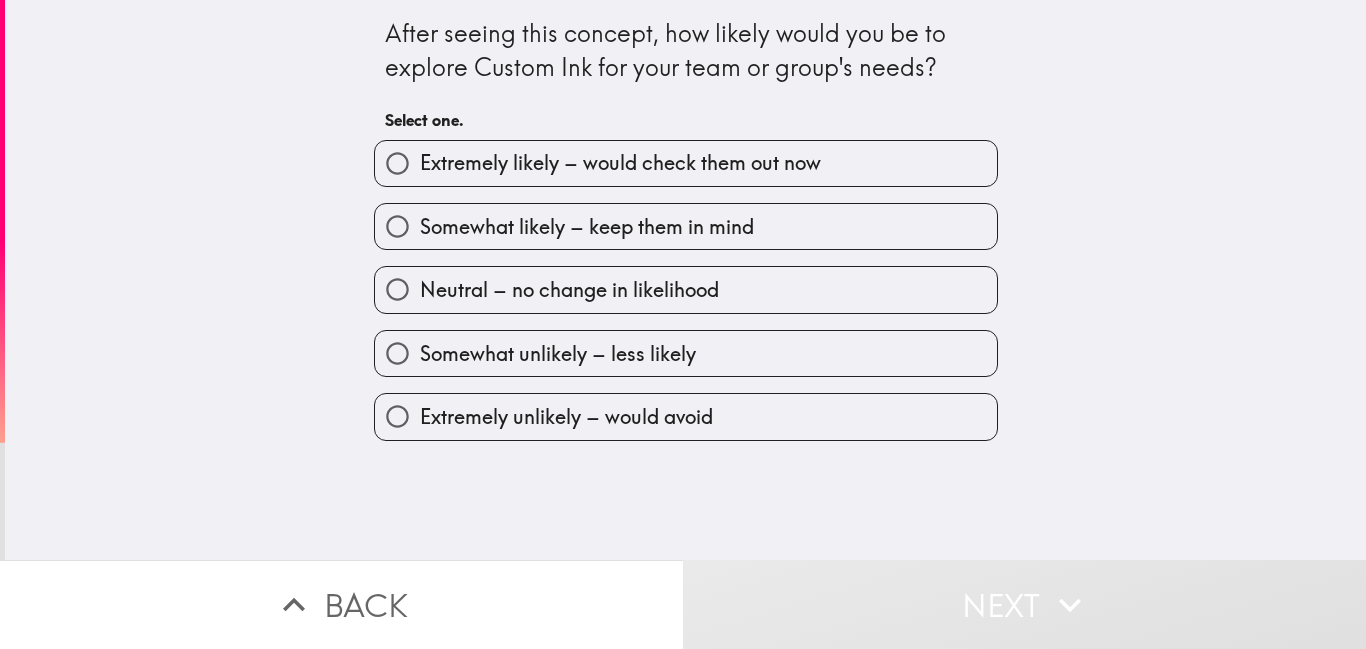 click on "Extremely likely – would check them out now" at bounding box center (620, 163) 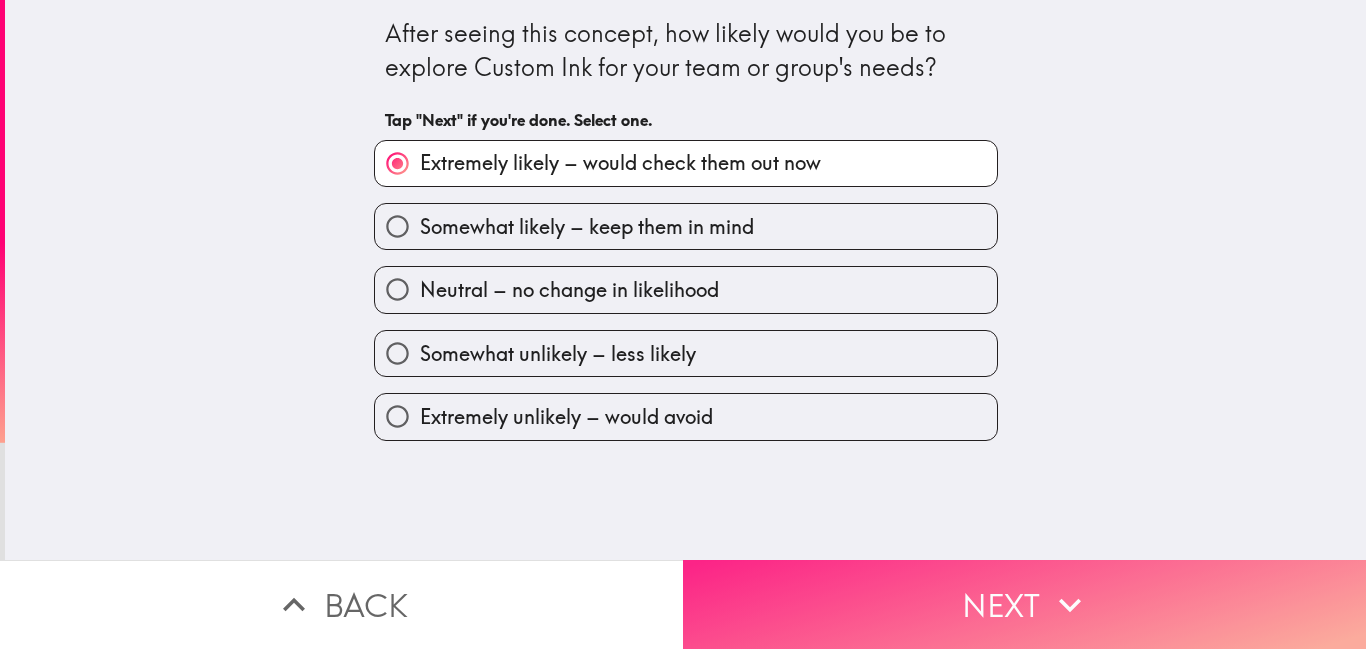 click on "Next" at bounding box center [1024, 604] 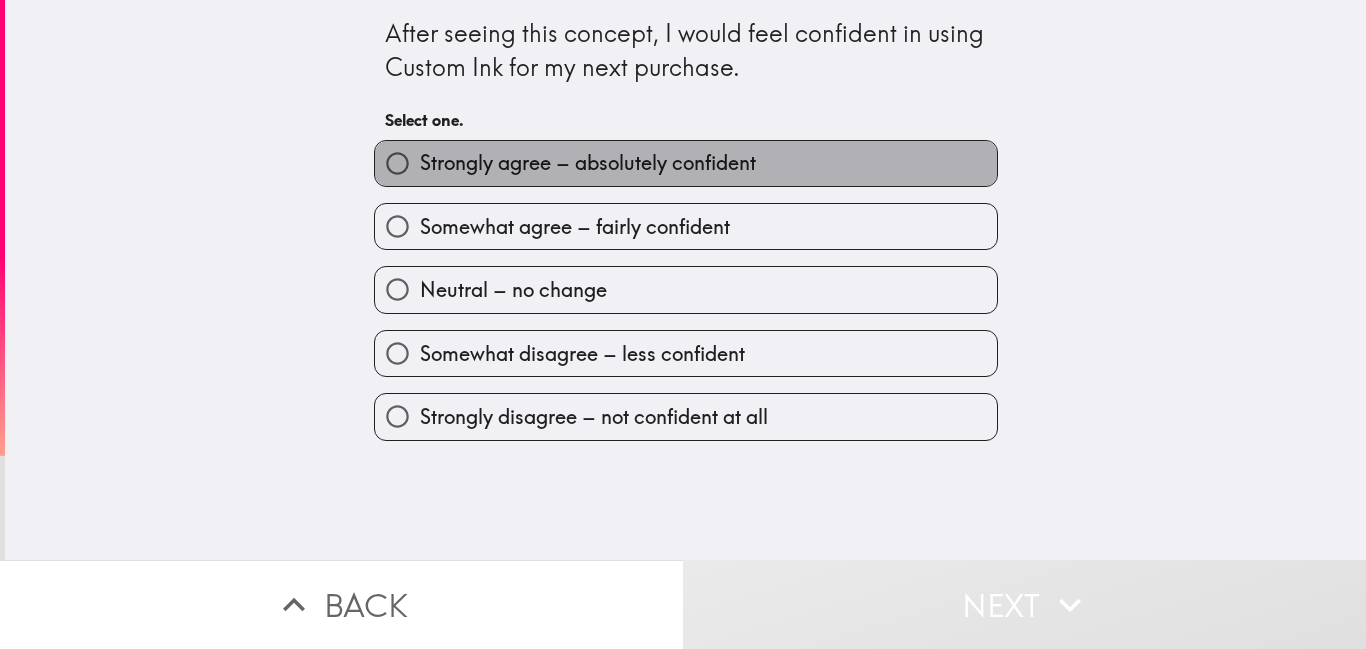 click on "Strongly agree – absolutely confident" at bounding box center (588, 163) 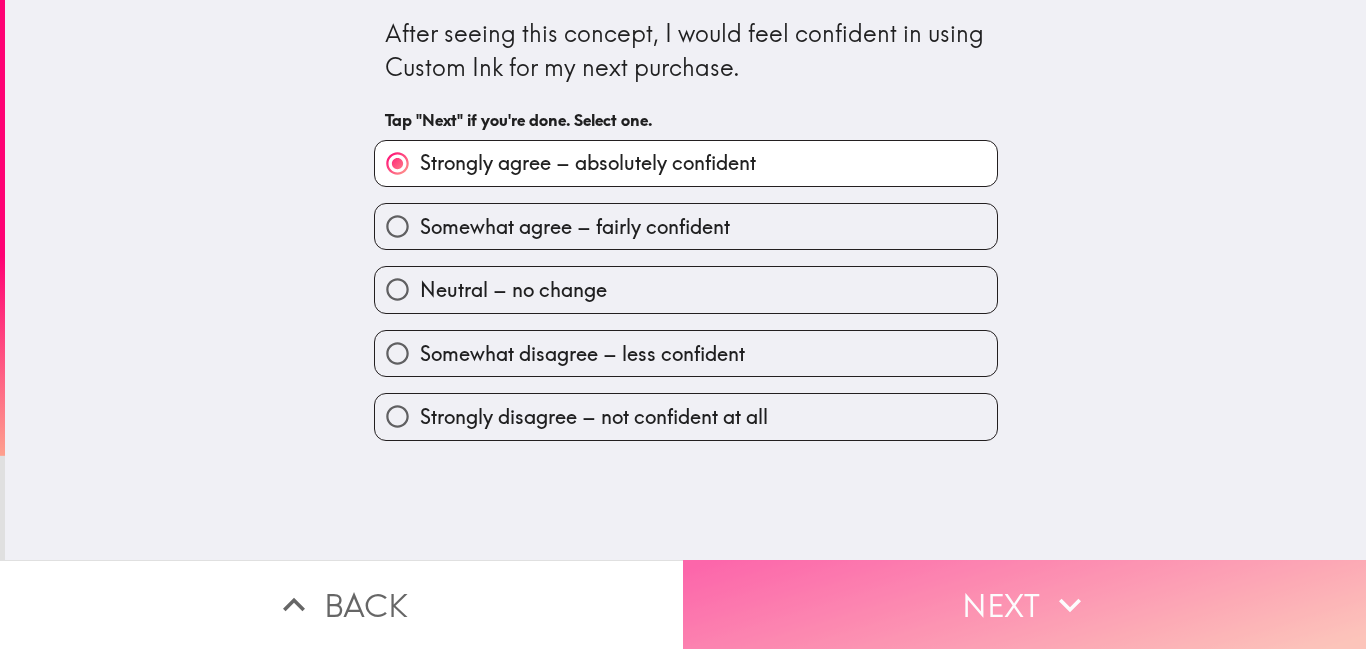click on "Next" at bounding box center (1024, 604) 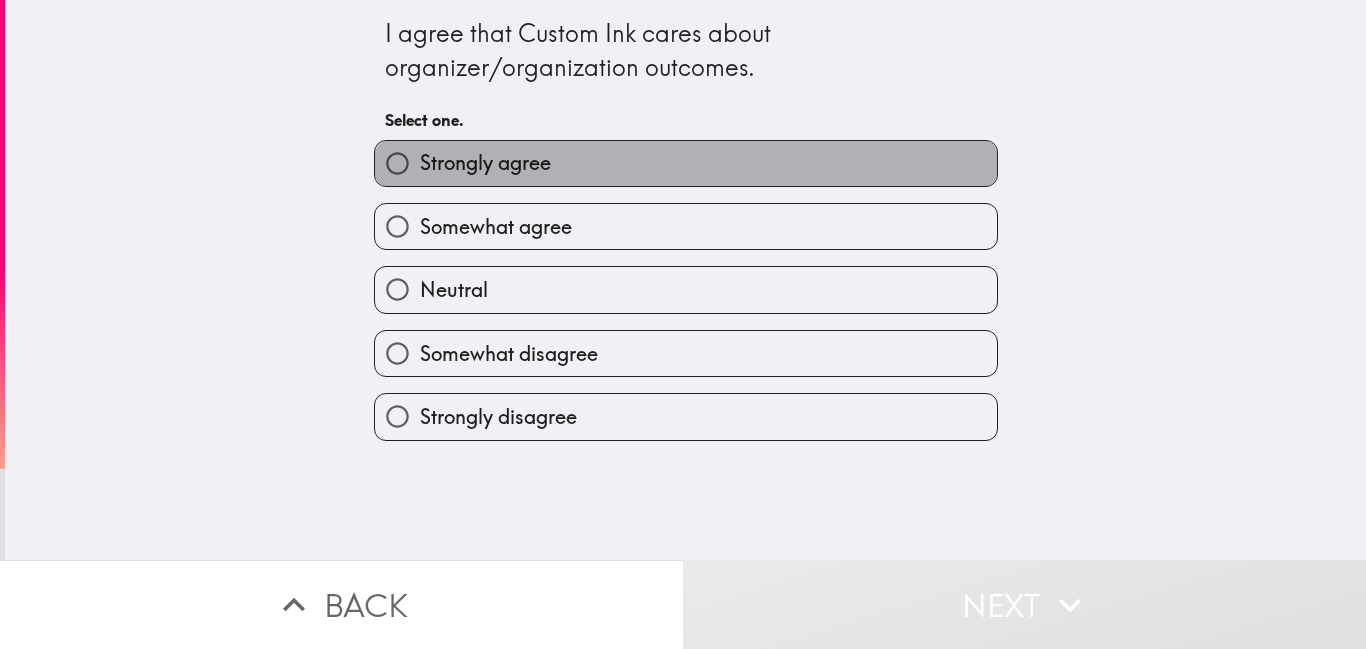 click on "Strongly agree" at bounding box center [686, 163] 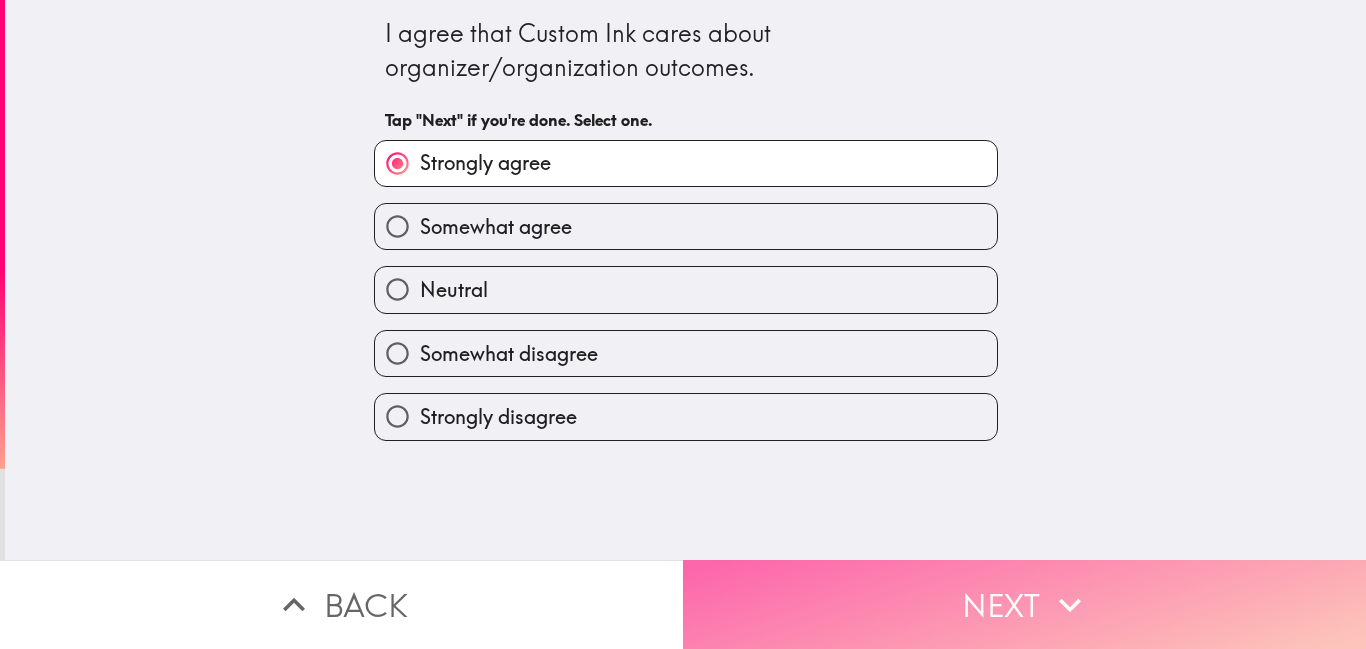 click on "Next" at bounding box center (1024, 604) 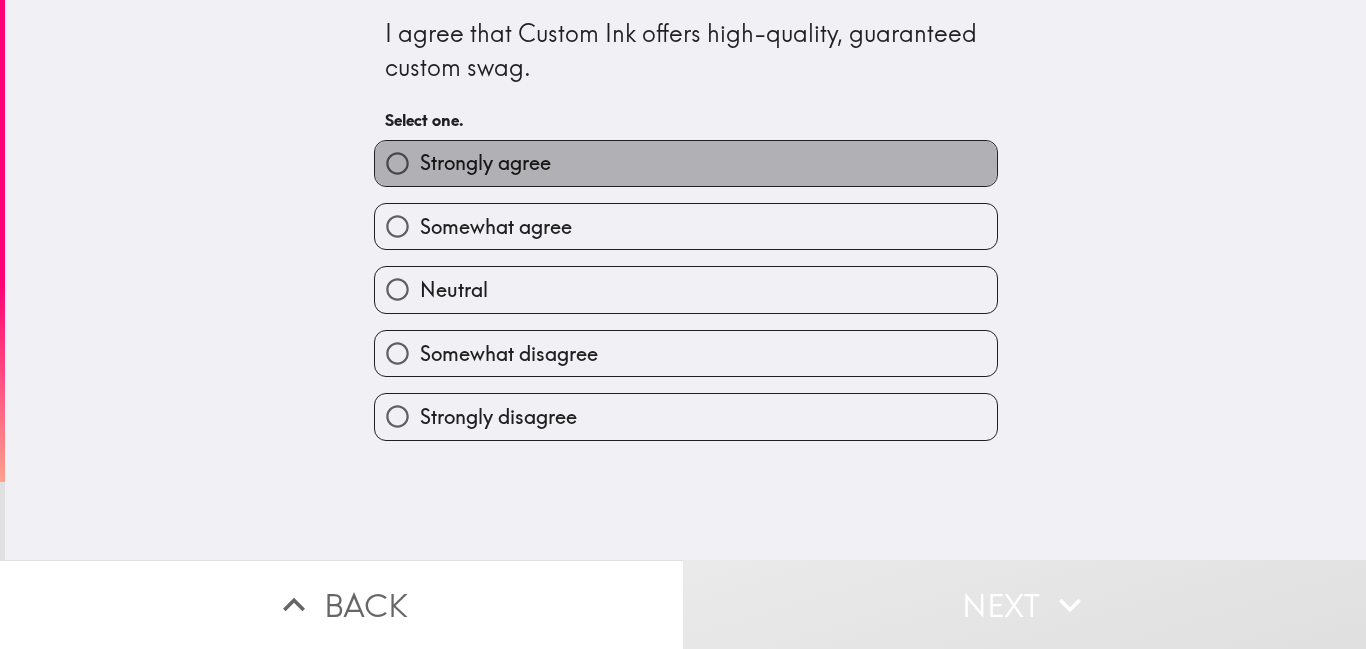 click on "Strongly agree" at bounding box center (686, 163) 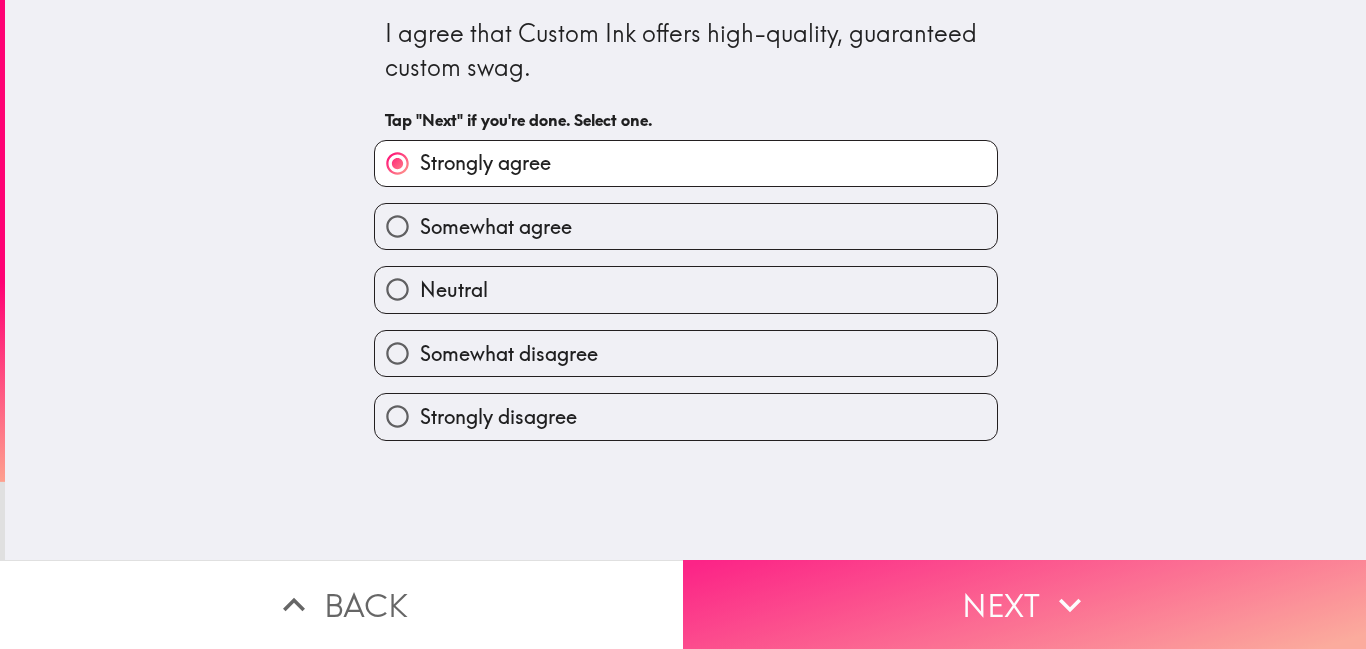 click on "Next" at bounding box center (1024, 604) 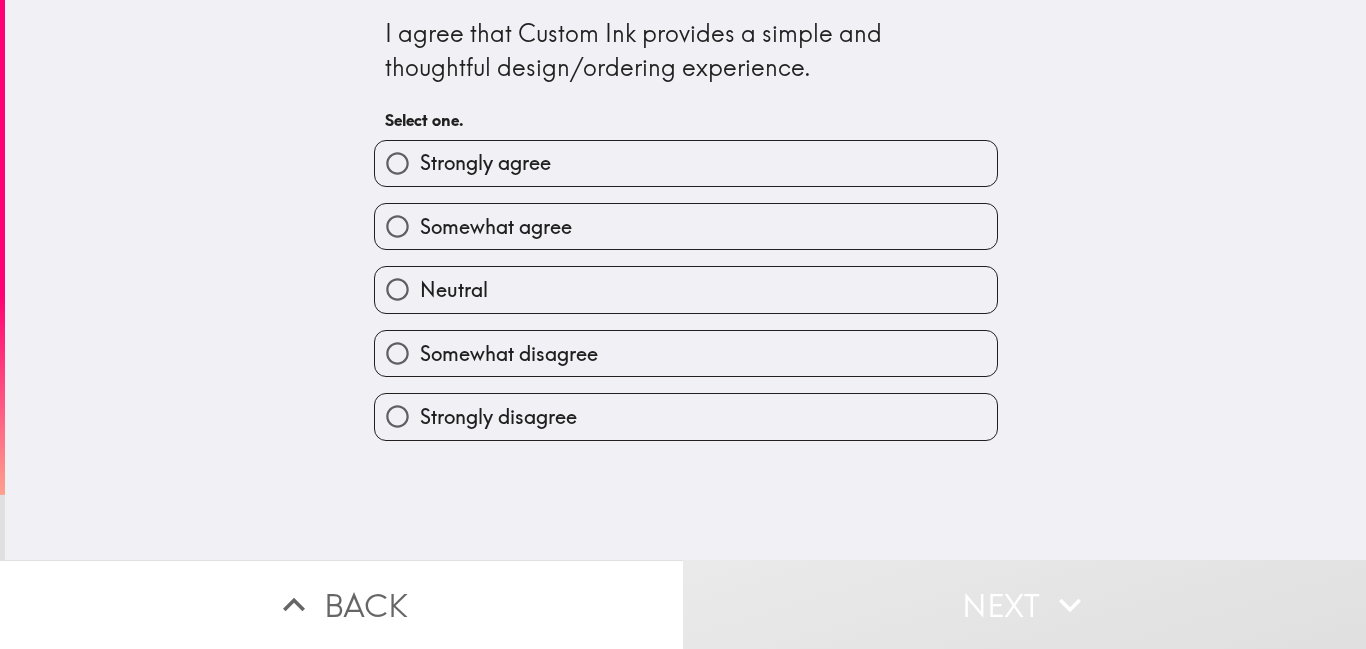click on "Strongly agree" at bounding box center [686, 163] 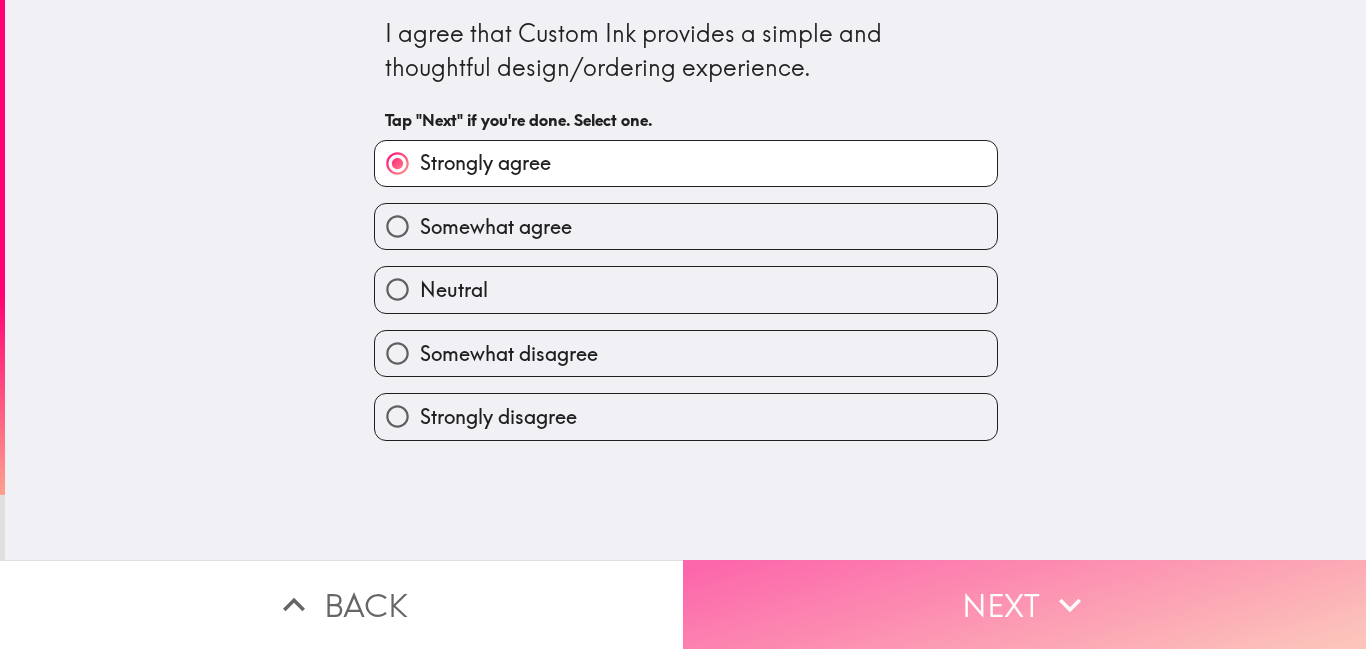 click on "Next" at bounding box center (1024, 604) 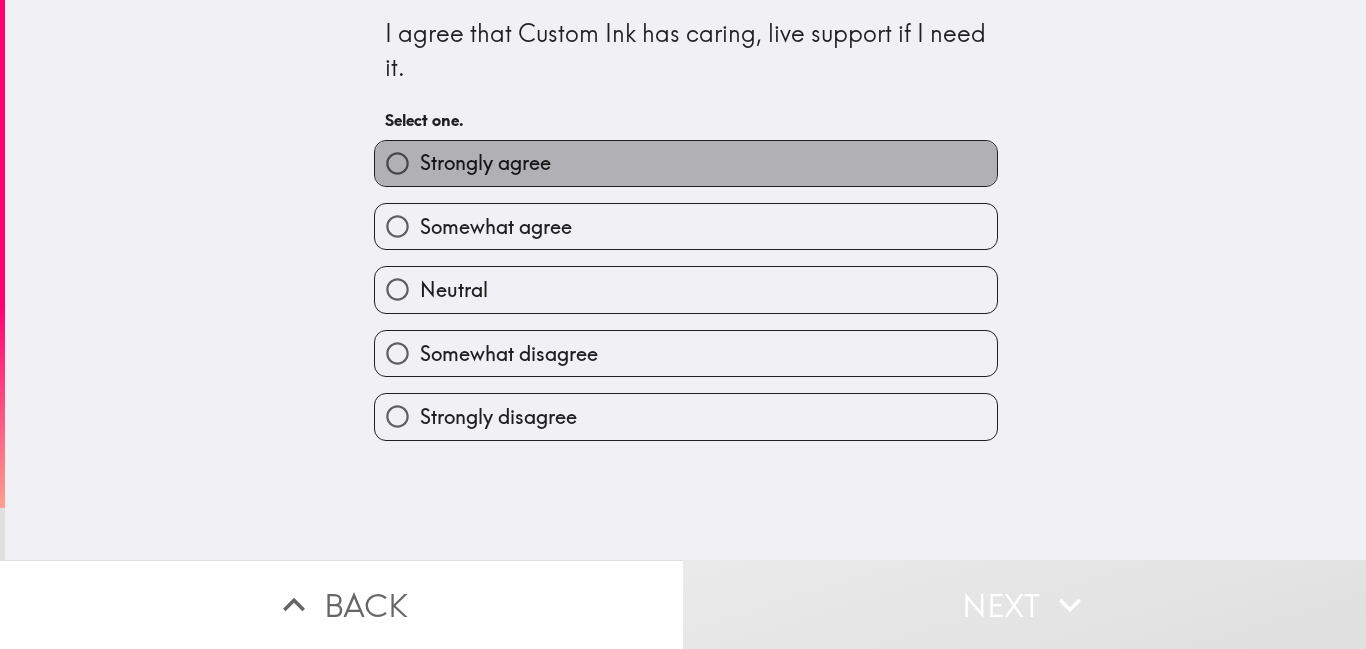 click on "Strongly agree" at bounding box center [686, 163] 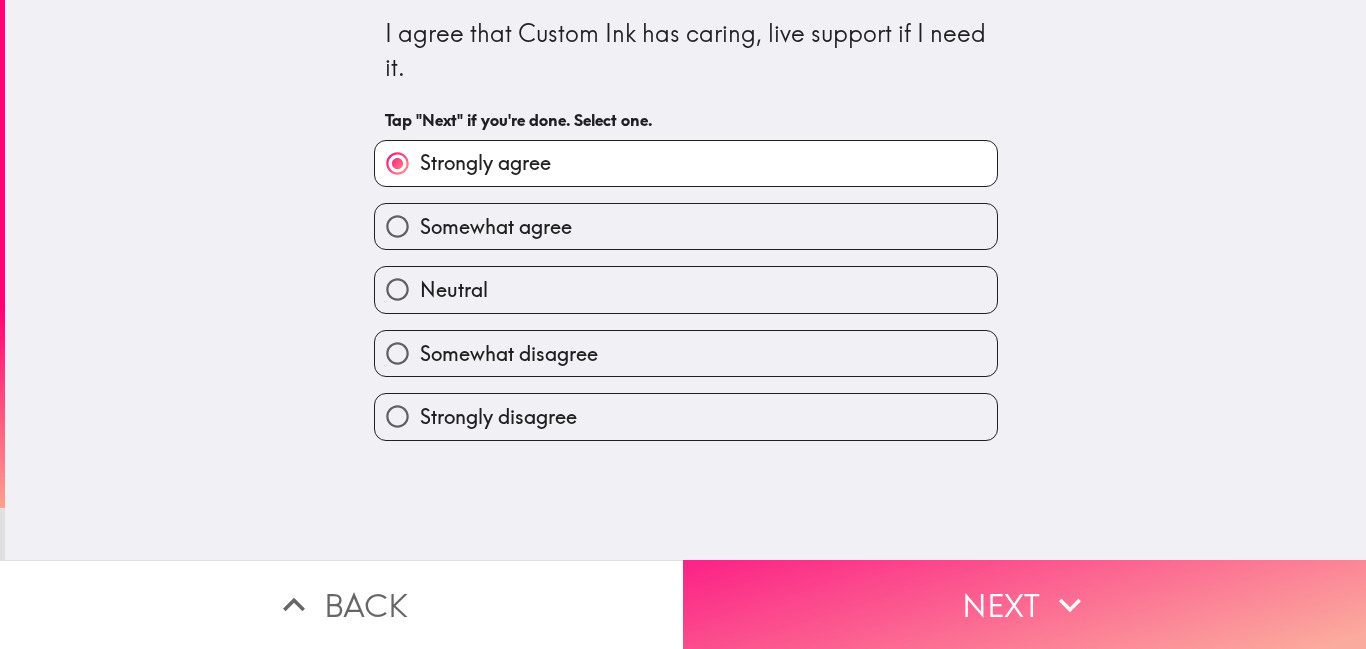 click on "Next" at bounding box center [1024, 604] 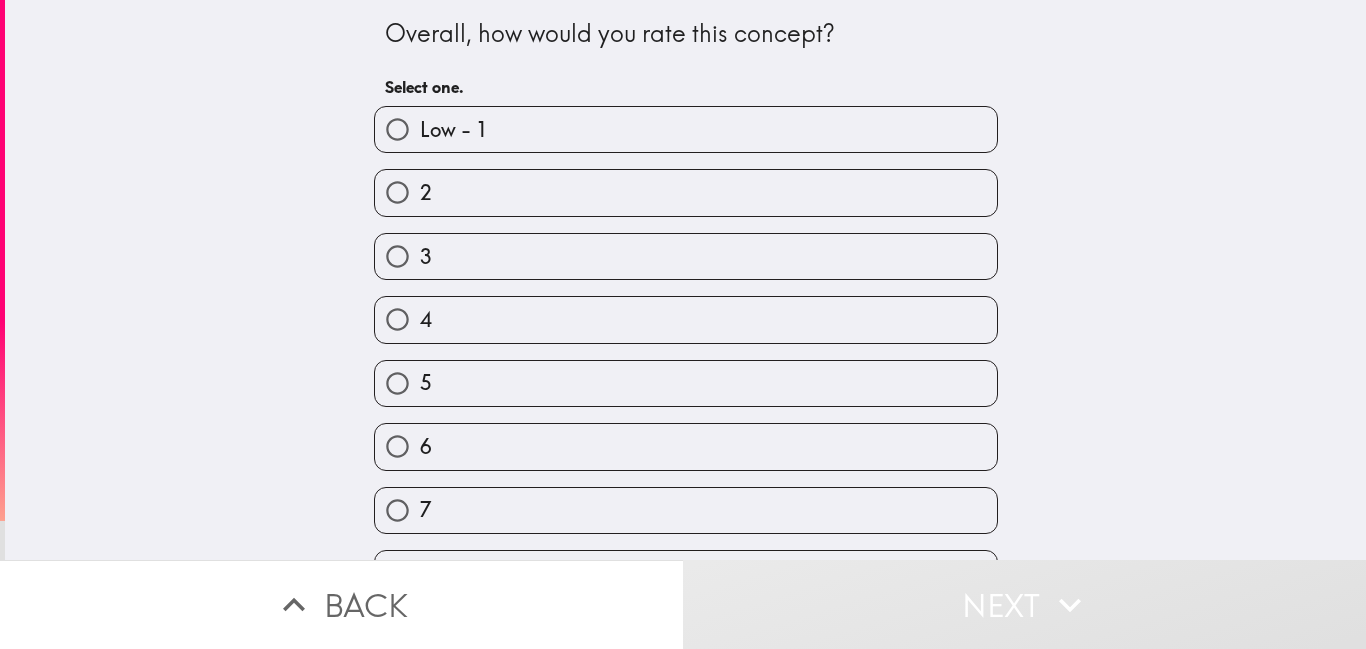 click on "7" at bounding box center (686, 510) 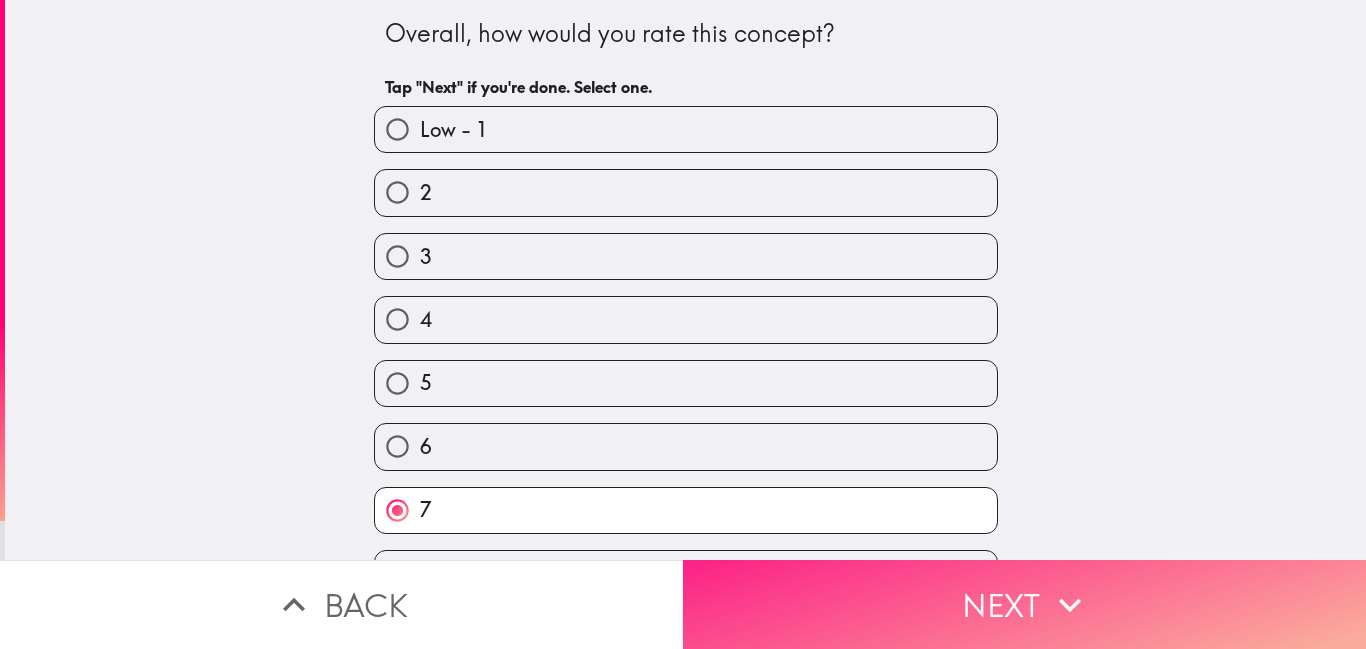 click on "Next" at bounding box center (1024, 604) 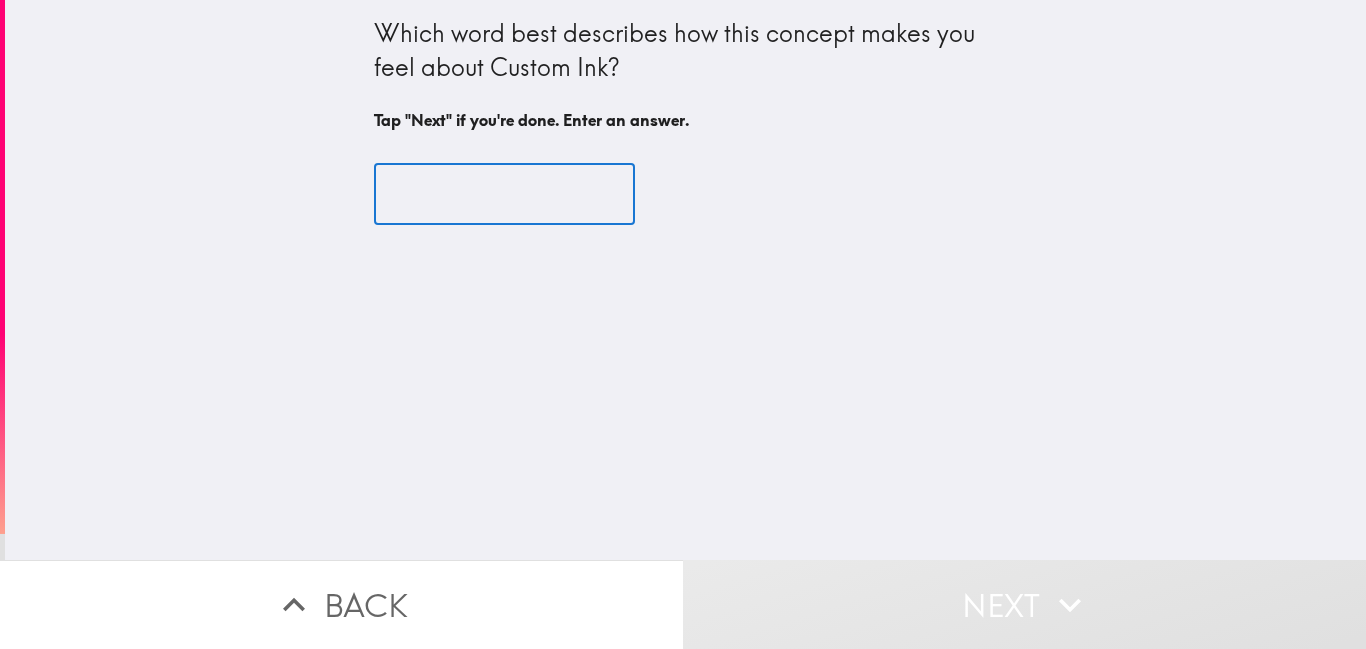 click at bounding box center [504, 195] 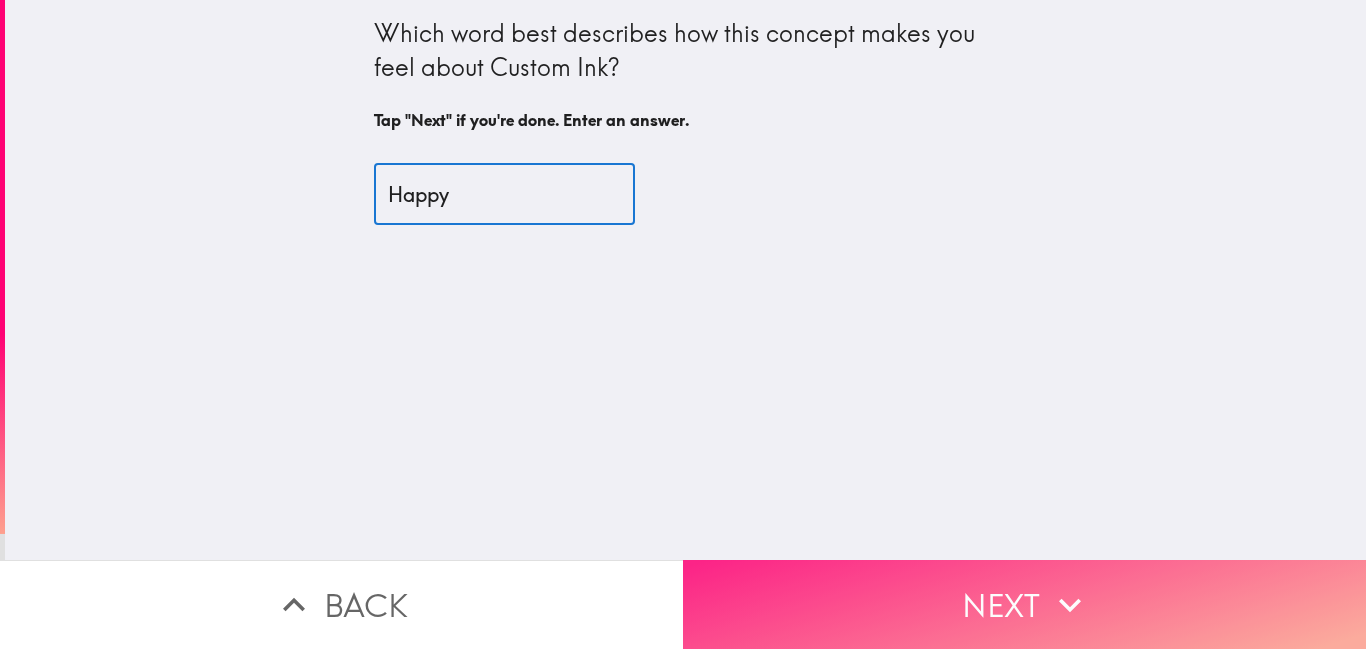 type on "Happy" 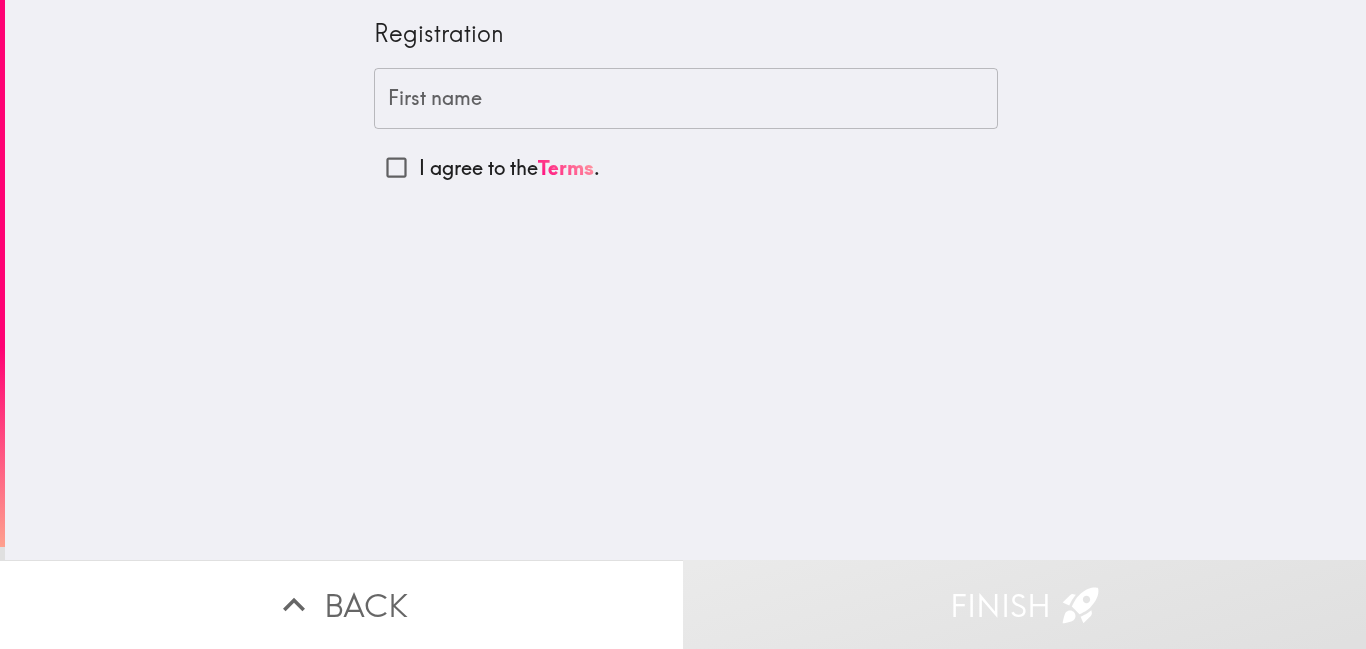 click on "First name" at bounding box center (686, 99) 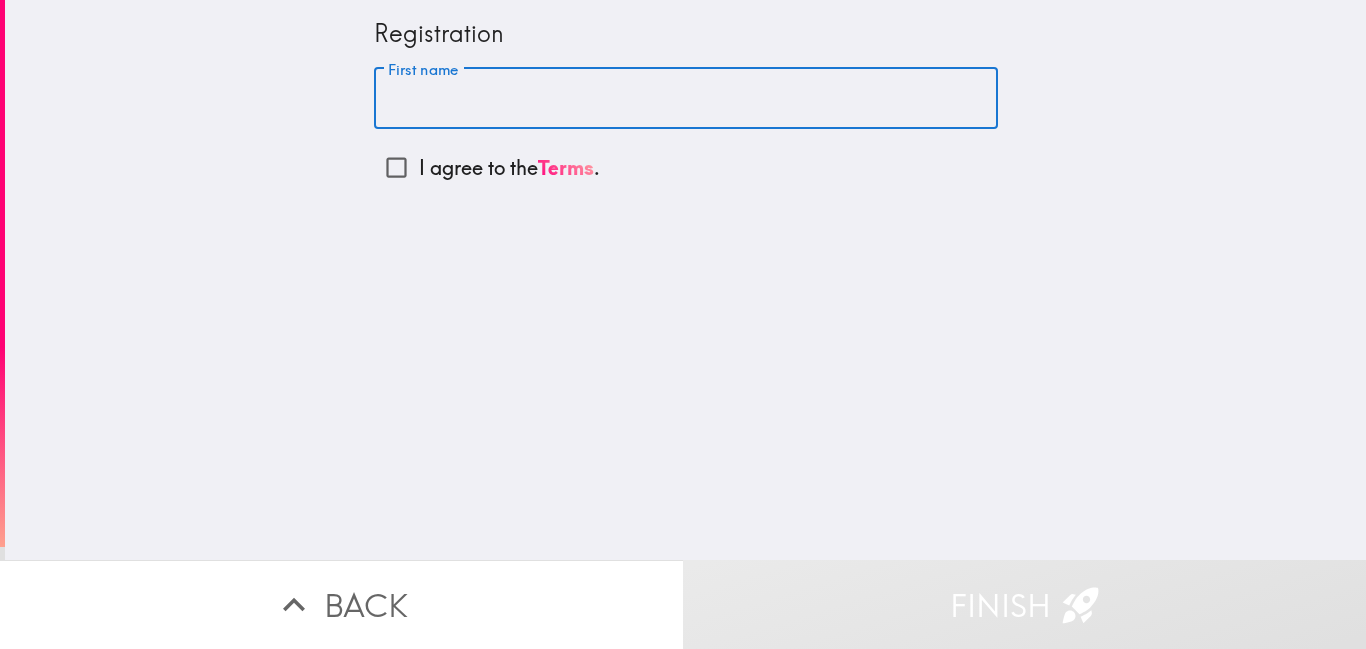 type on "[PERSON_NAME]" 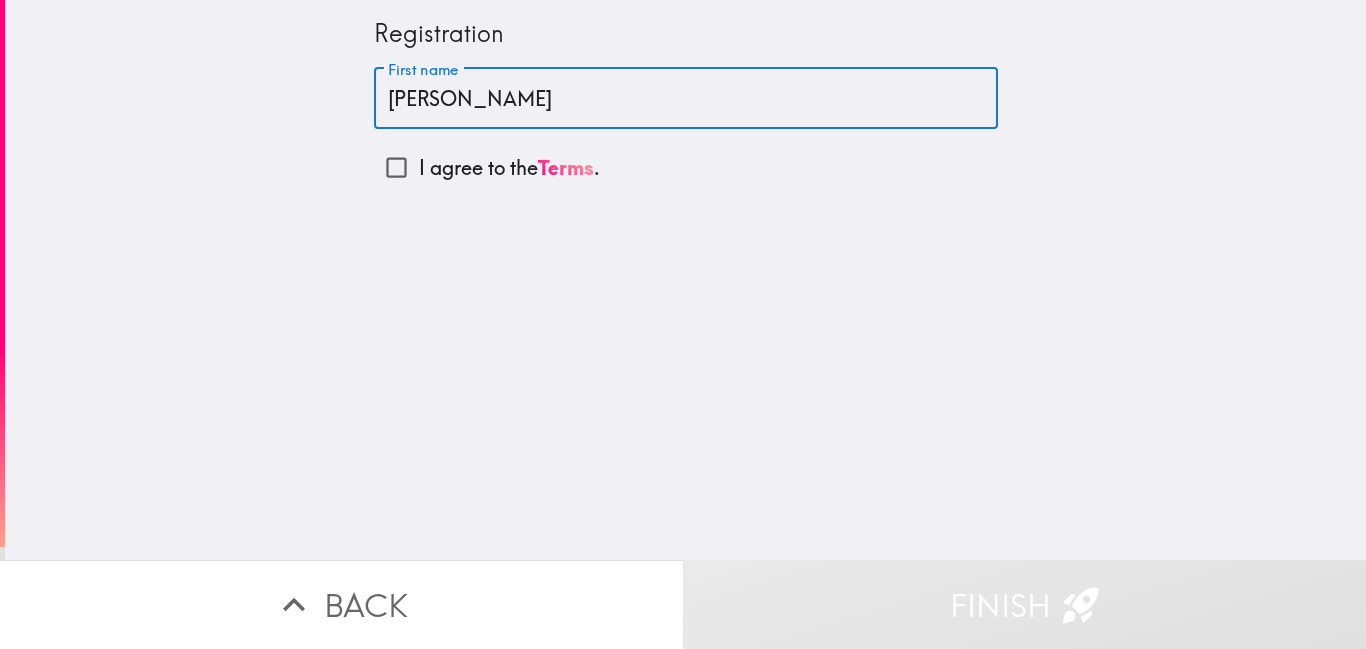 click on "I agree to the  Terms ." at bounding box center [396, 167] 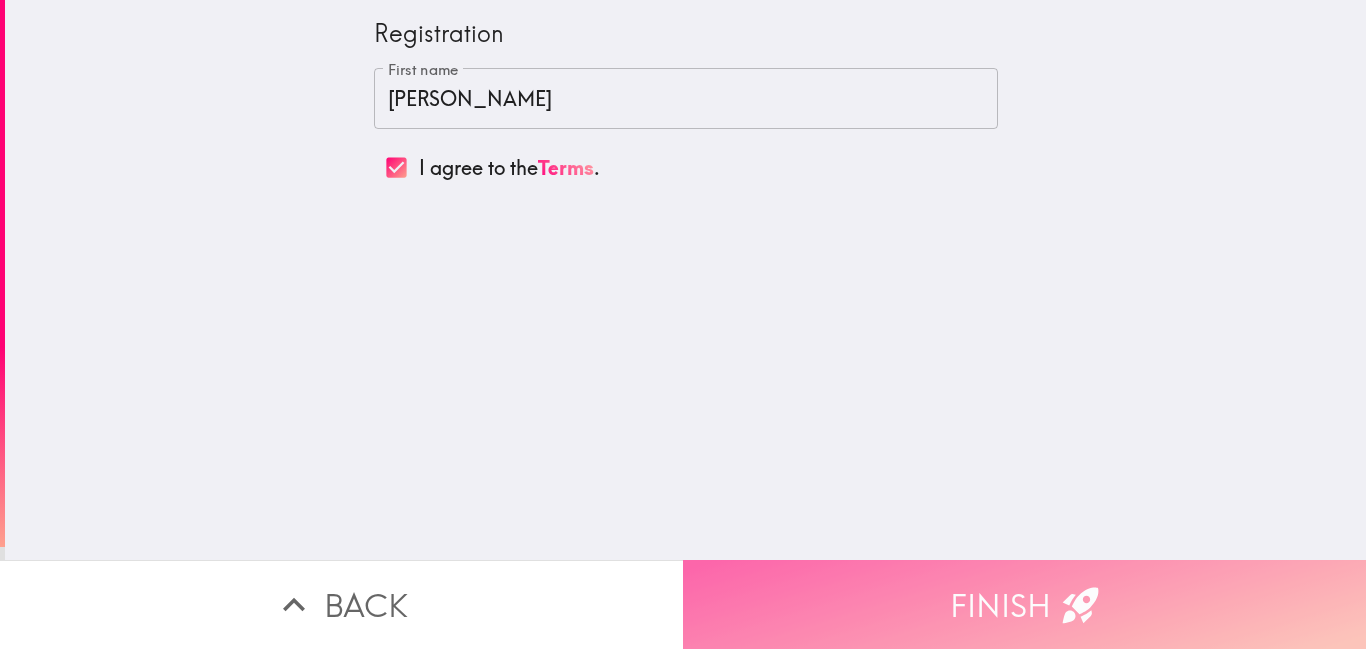 click on "Finish" at bounding box center [1024, 604] 